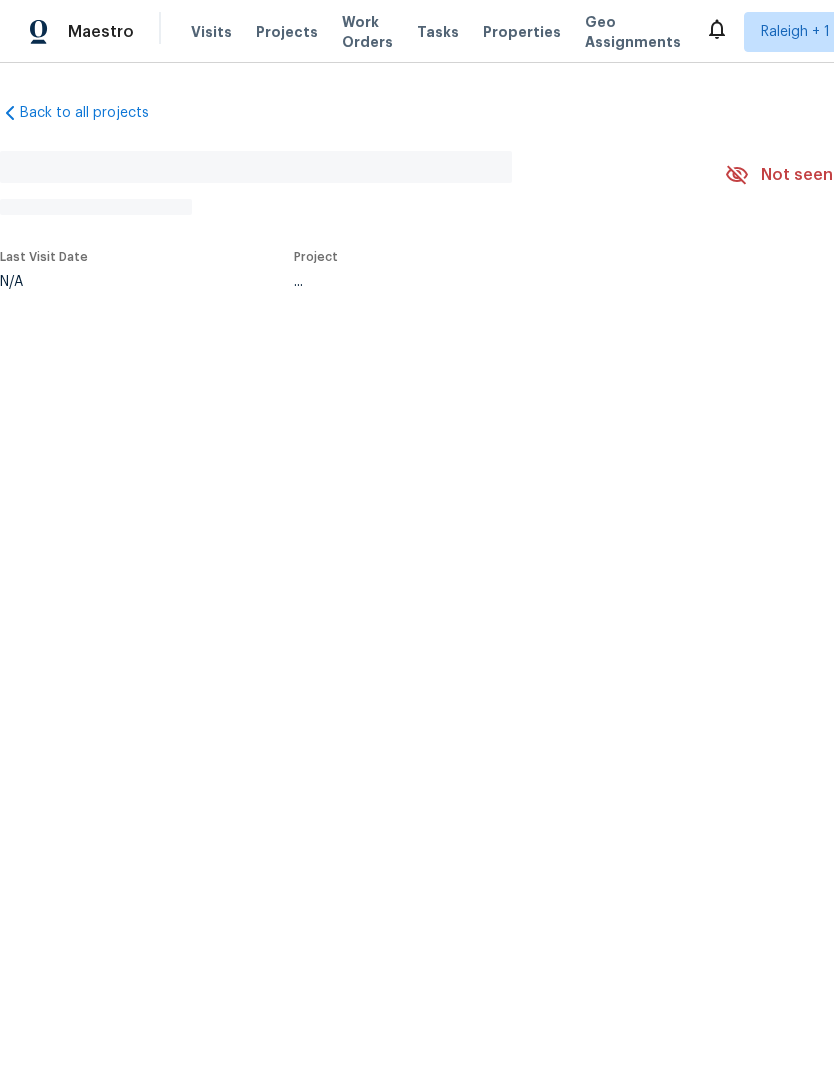 scroll, scrollTop: 0, scrollLeft: 0, axis: both 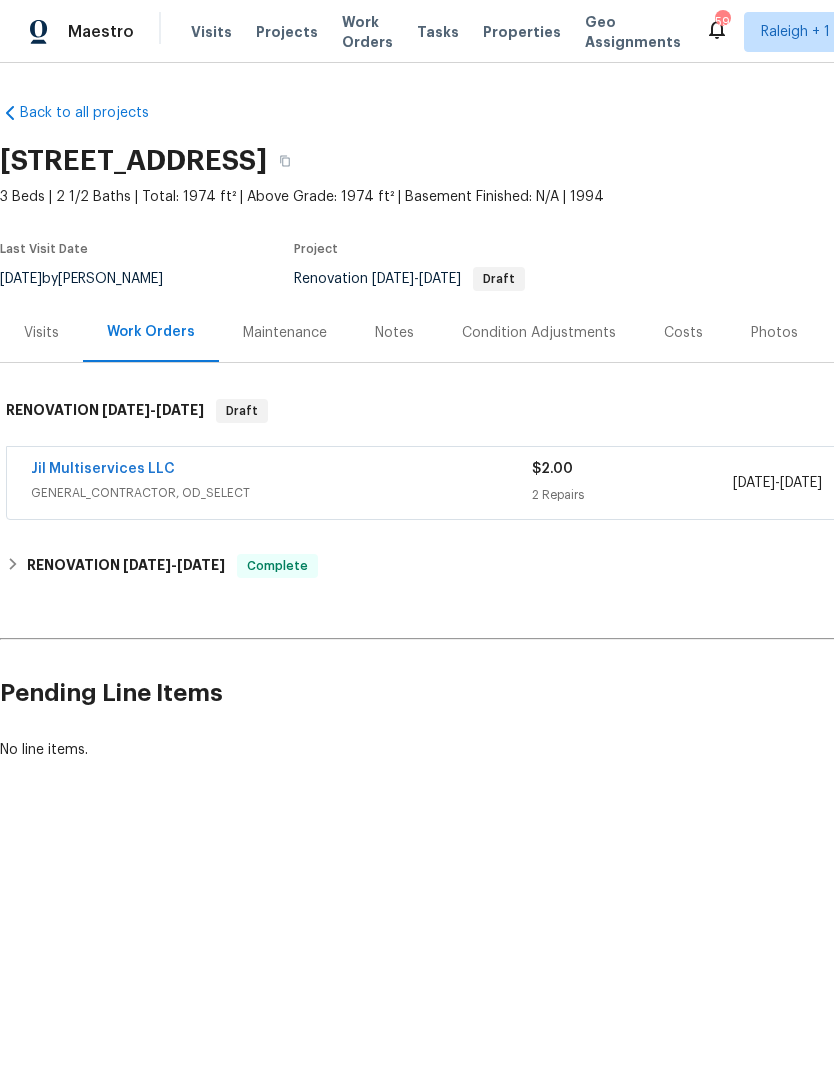 click on "Notes" at bounding box center (394, 333) 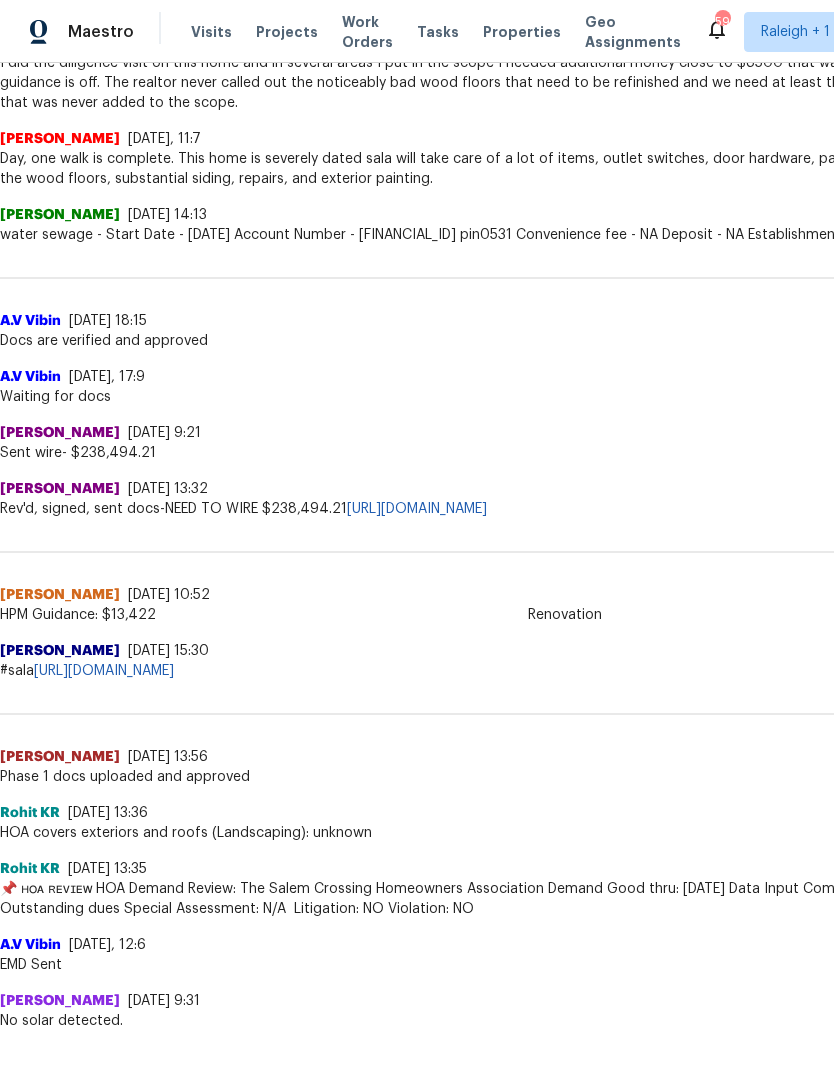 scroll, scrollTop: 1050, scrollLeft: 0, axis: vertical 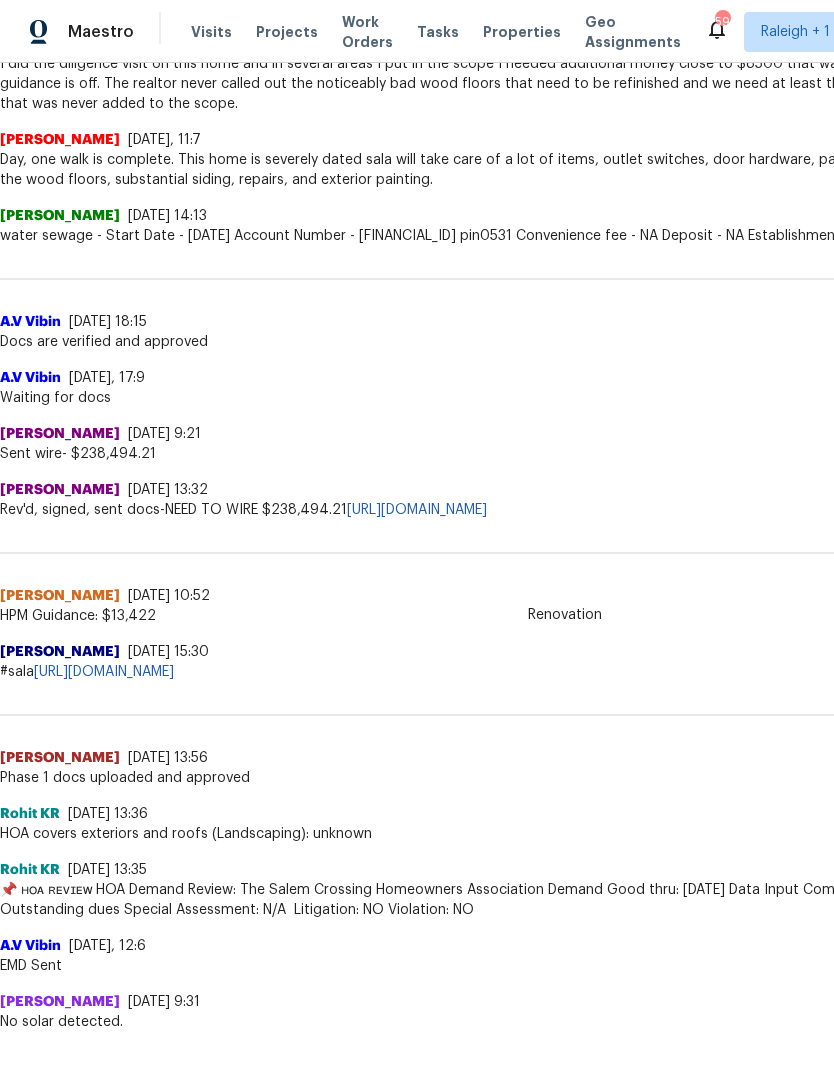 click on "https://docs.google.com/spreadsheets/d/1OksGbLW211_Qw1j31-t6chqMNatZ2LaWQXJjjMpC5YI/edit?gid=1085961586#gid=1085961586" at bounding box center [104, 672] 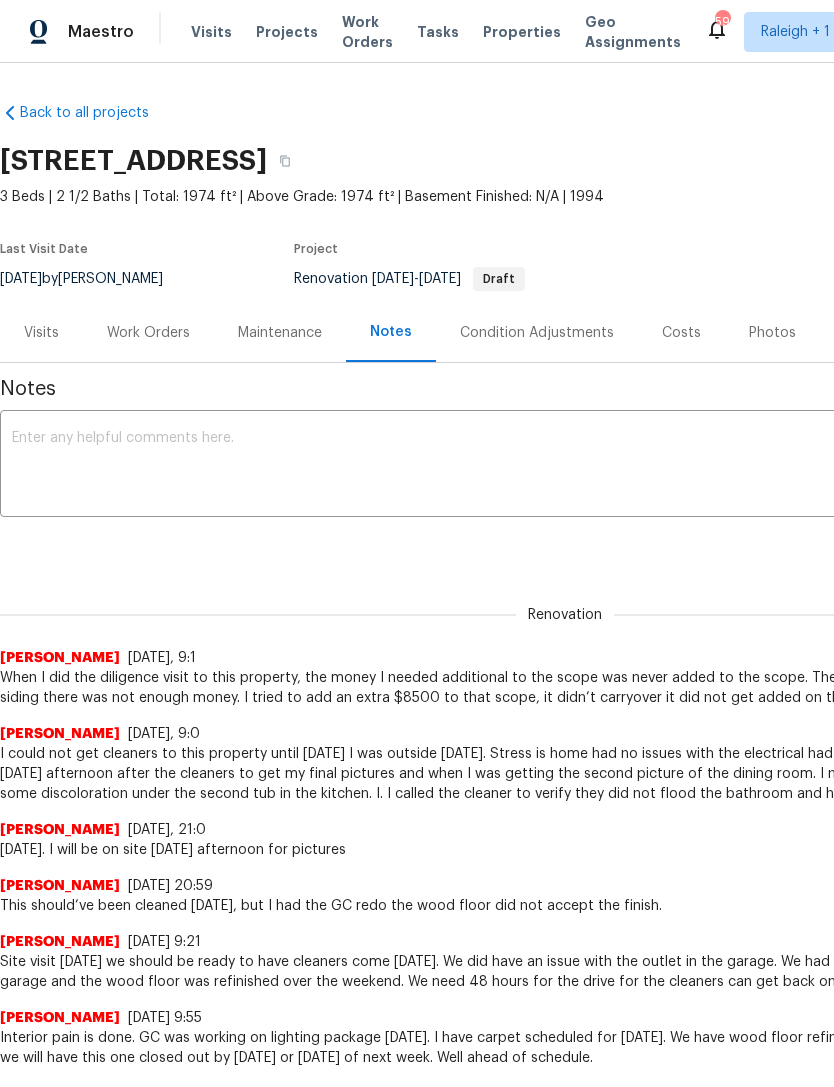 scroll, scrollTop: 0, scrollLeft: 0, axis: both 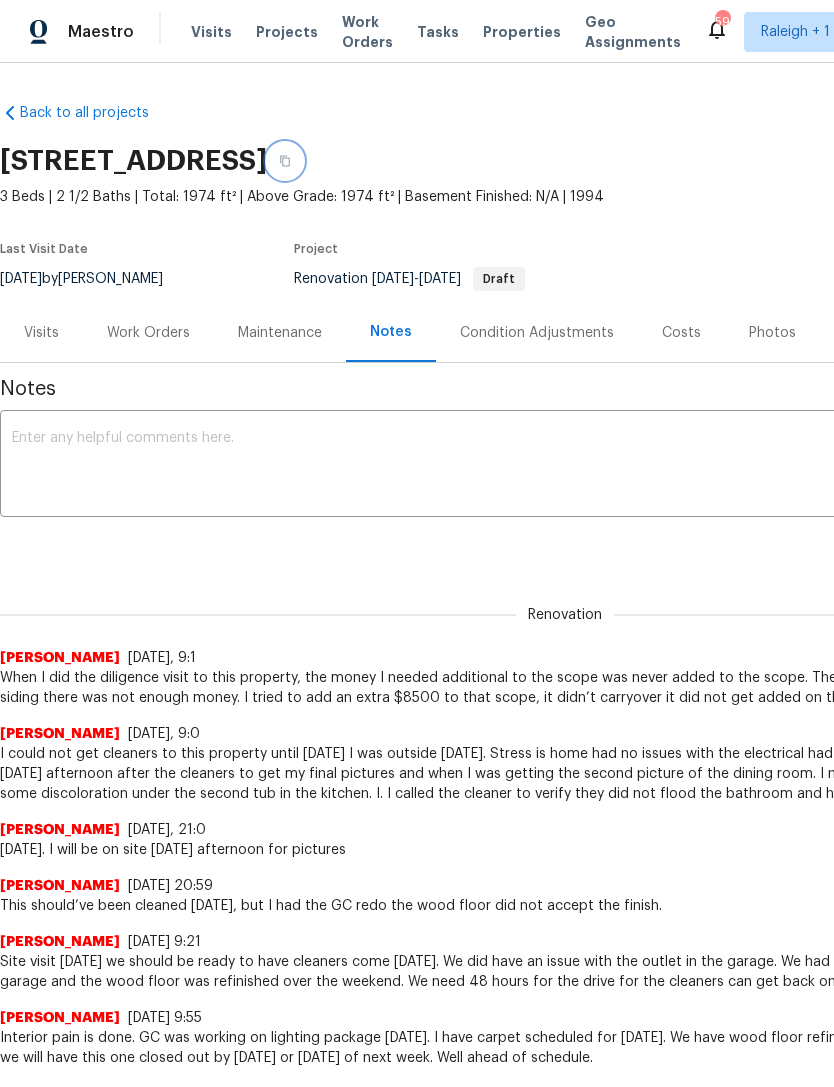 click 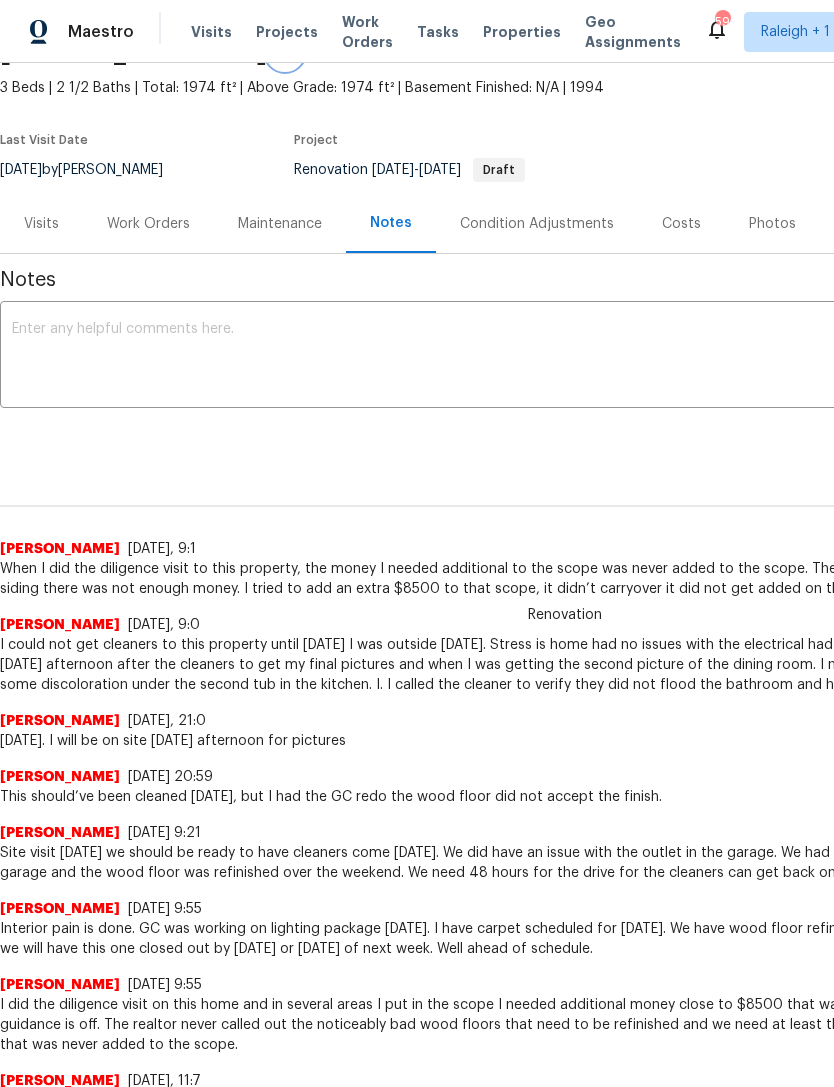 scroll, scrollTop: 110, scrollLeft: 0, axis: vertical 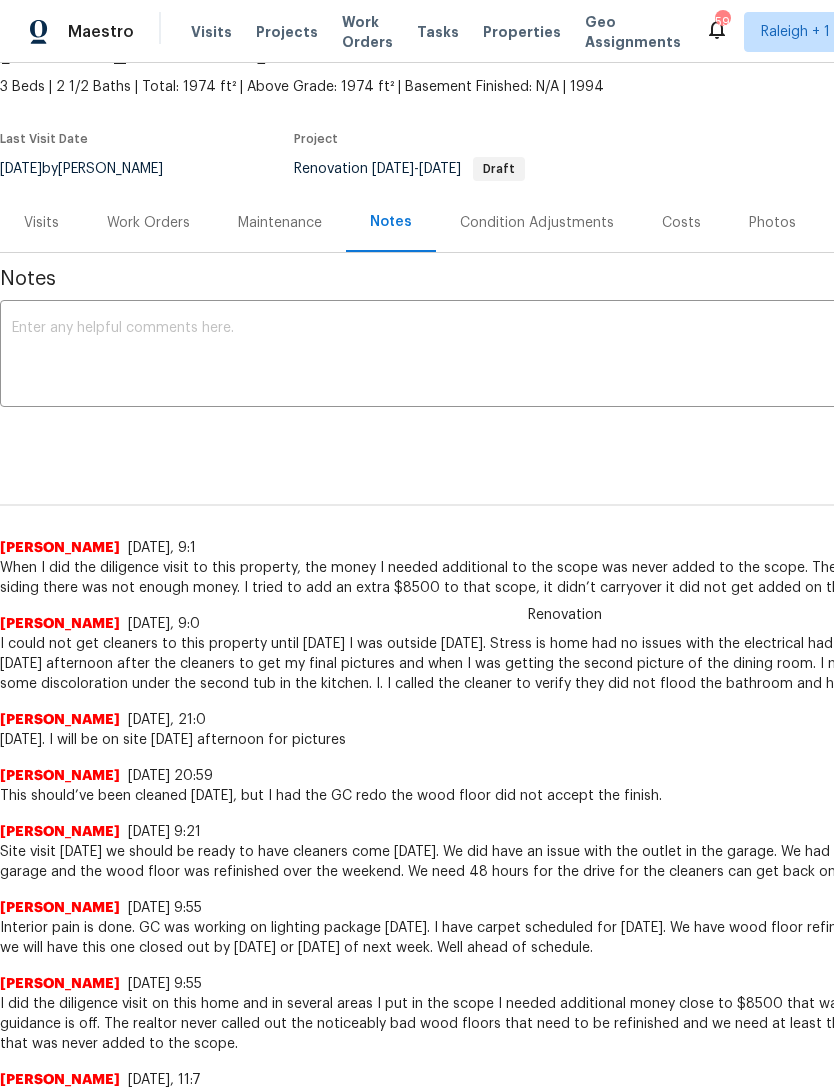 click on "Ken Romain 7/7/25, 9:21" at bounding box center [565, 832] 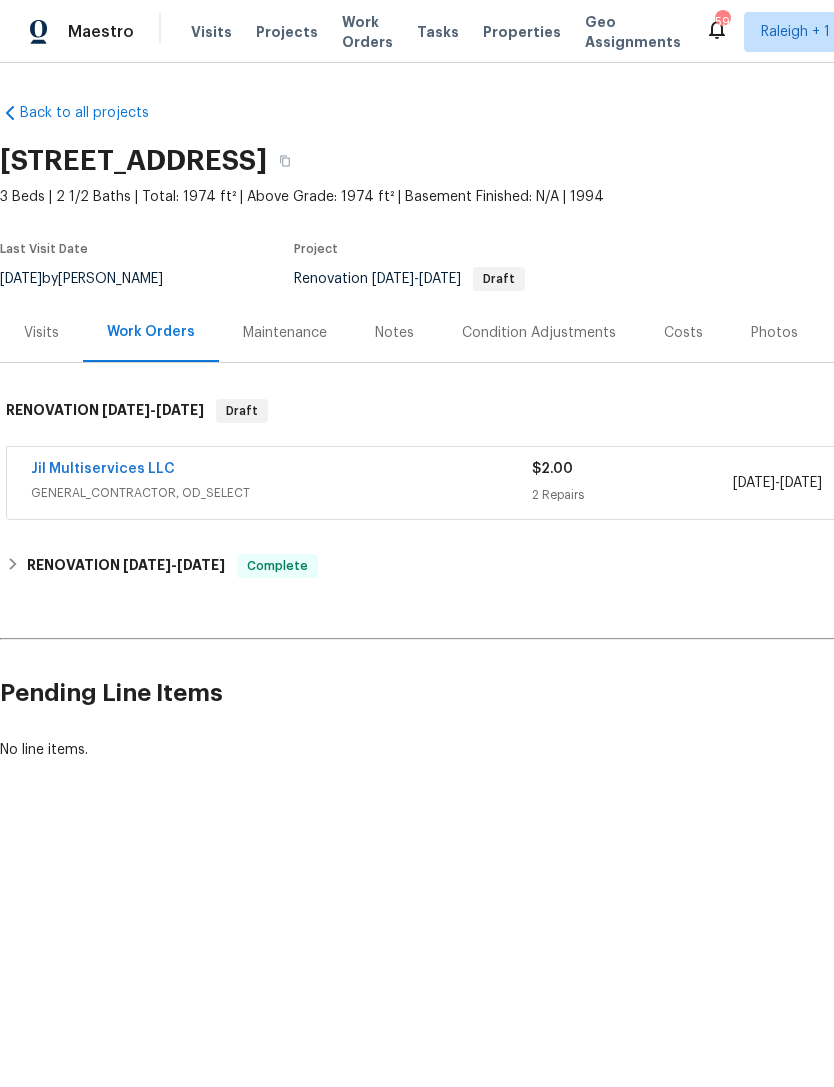 scroll, scrollTop: 0, scrollLeft: 0, axis: both 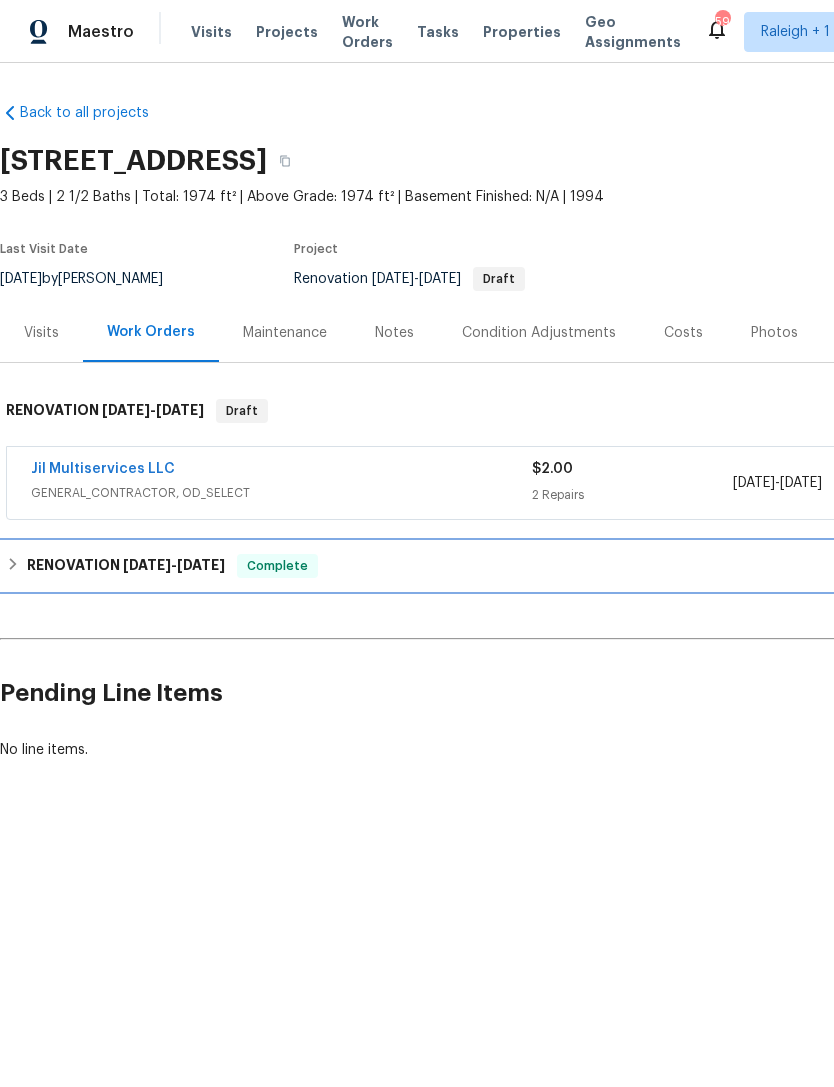 click on "RENOVATION   6/16/25  -  7/10/25" at bounding box center (126, 566) 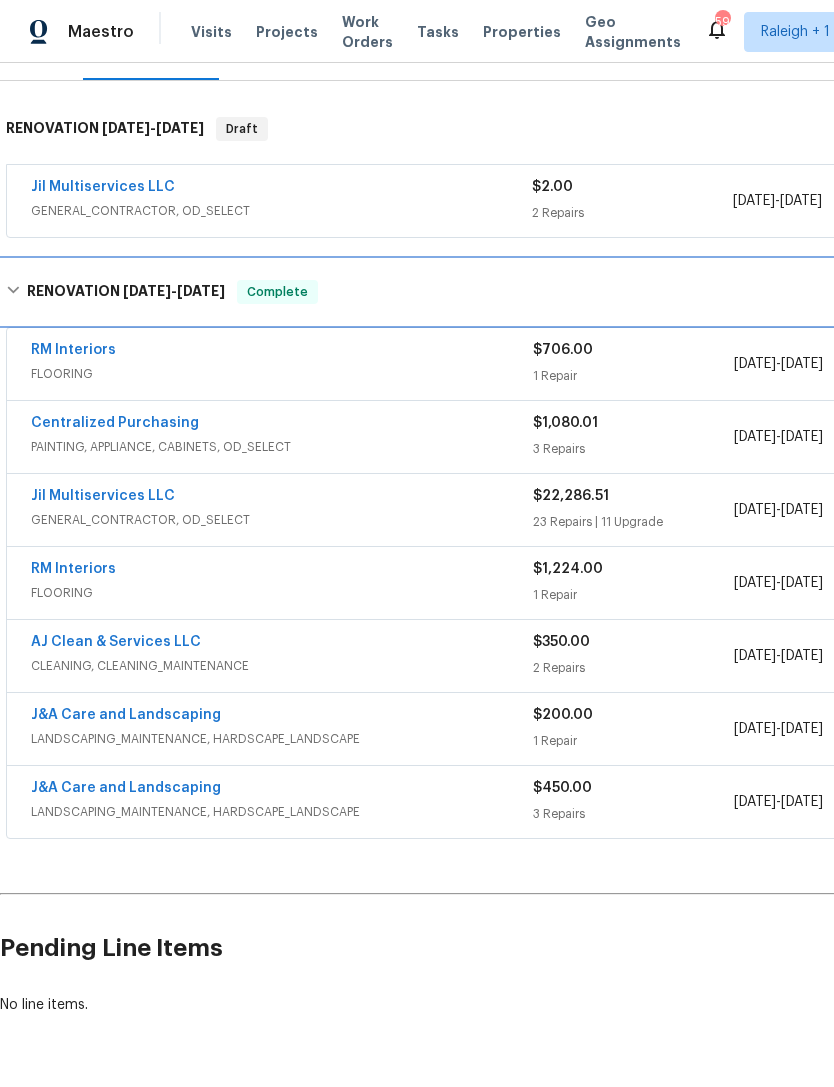 scroll, scrollTop: 281, scrollLeft: 0, axis: vertical 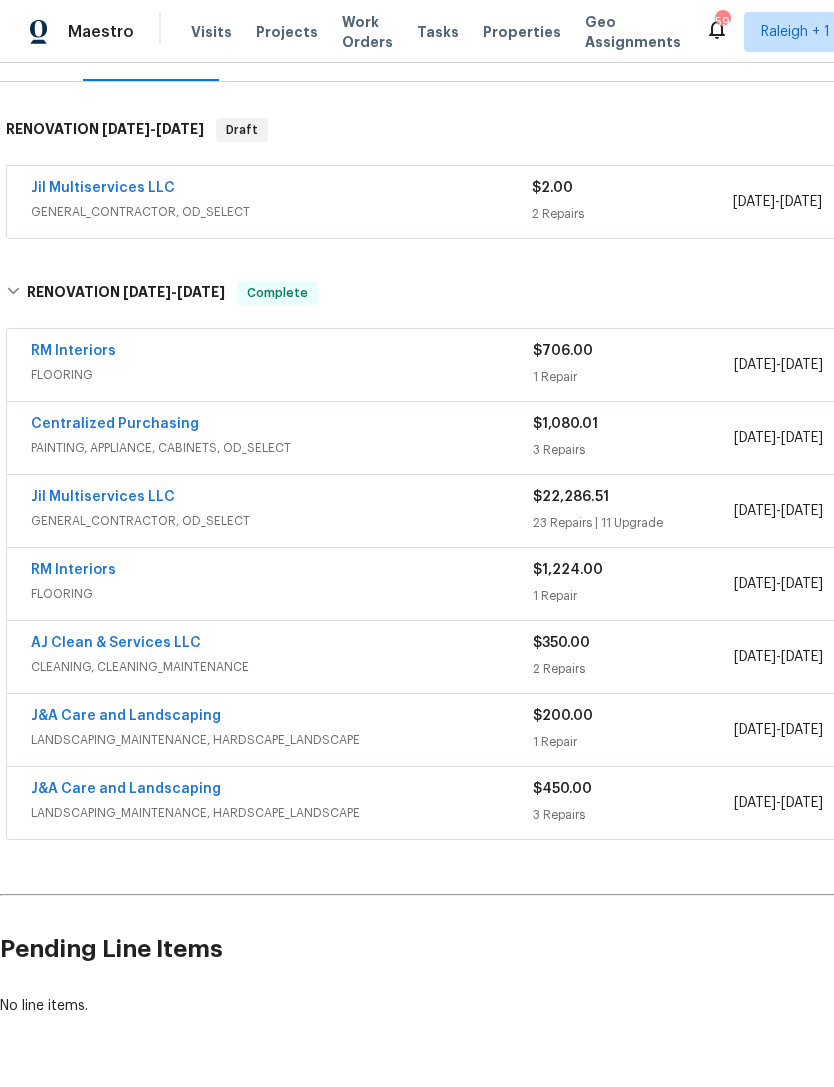 click on "RM Interiors" at bounding box center [73, 351] 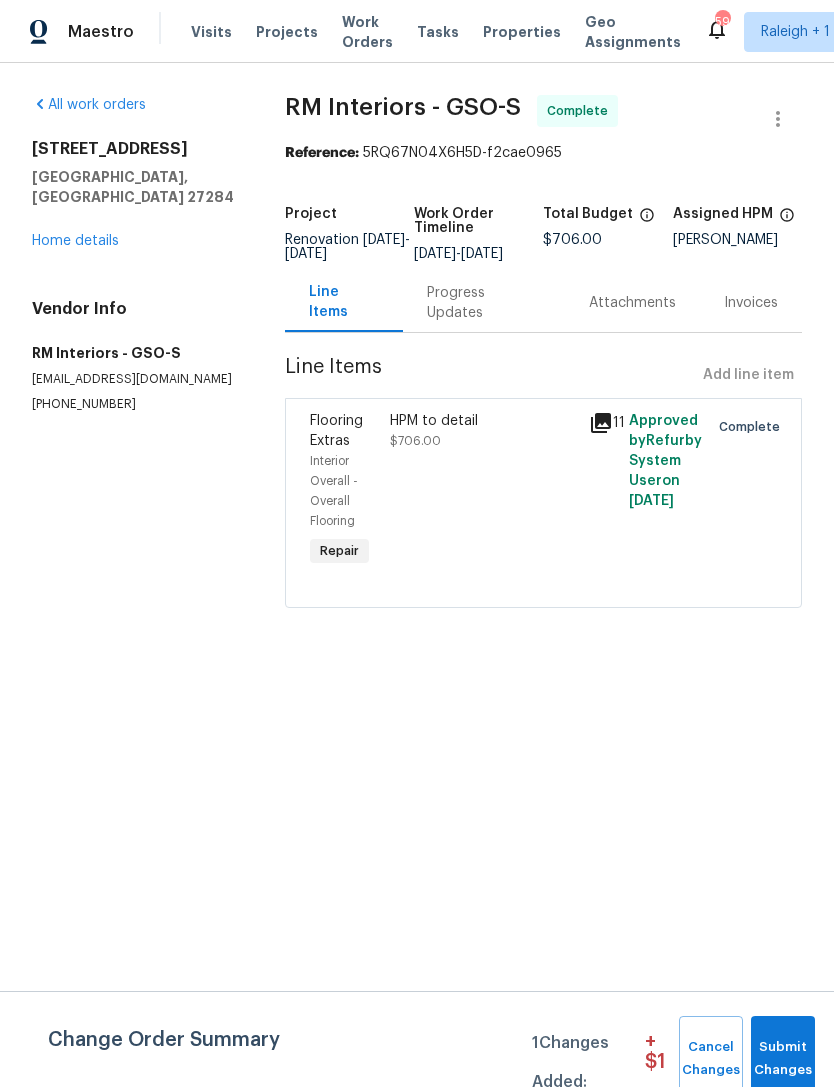 click on "Home details" at bounding box center [75, 241] 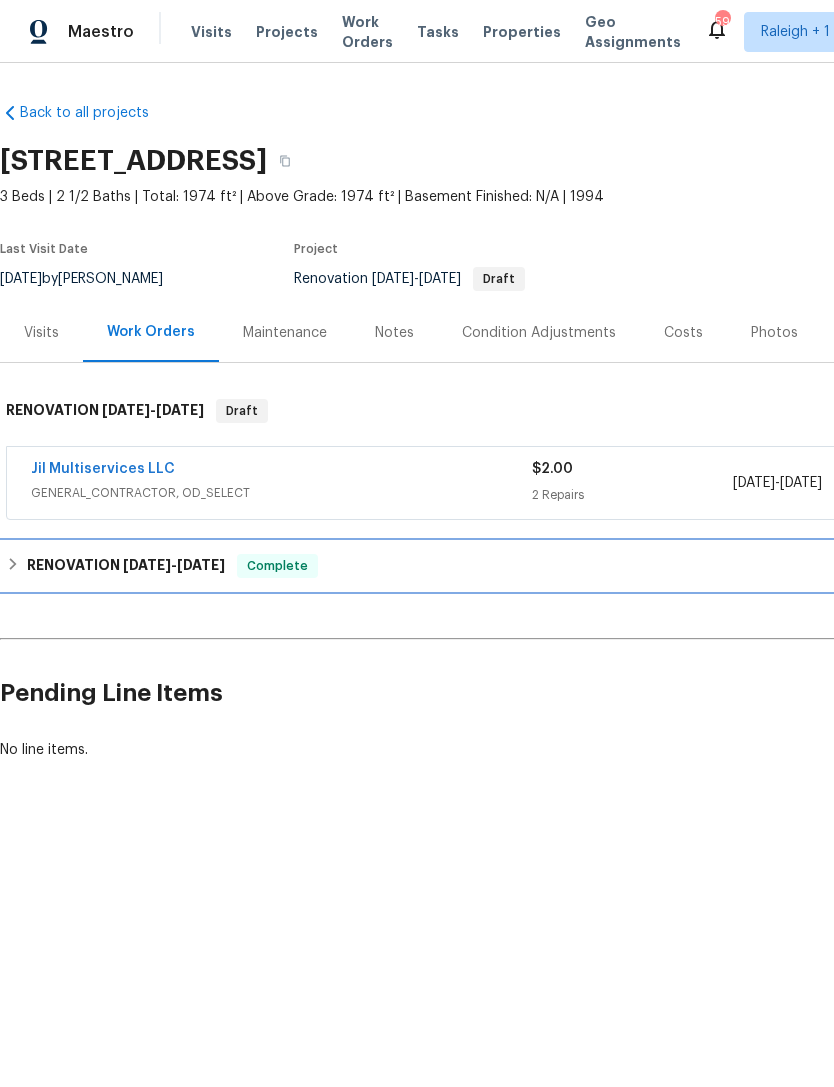 click on "RENOVATION   6/16/25  -  7/10/25" at bounding box center (126, 566) 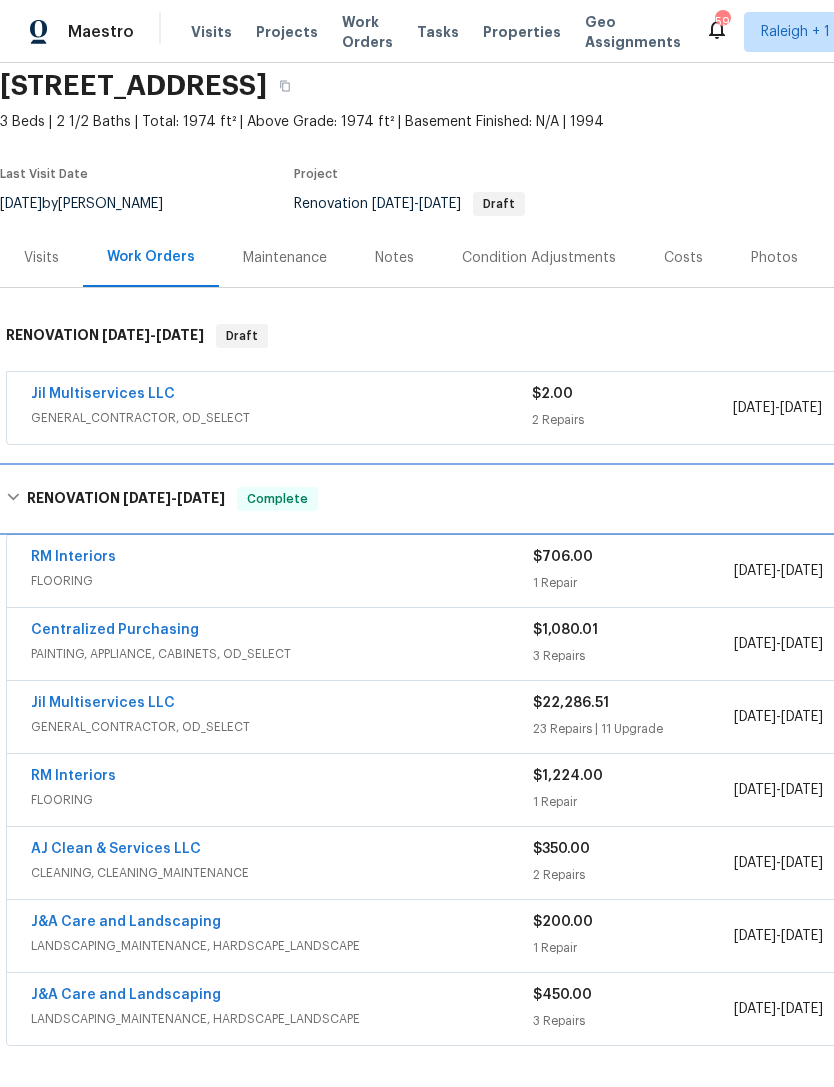 scroll, scrollTop: 77, scrollLeft: 0, axis: vertical 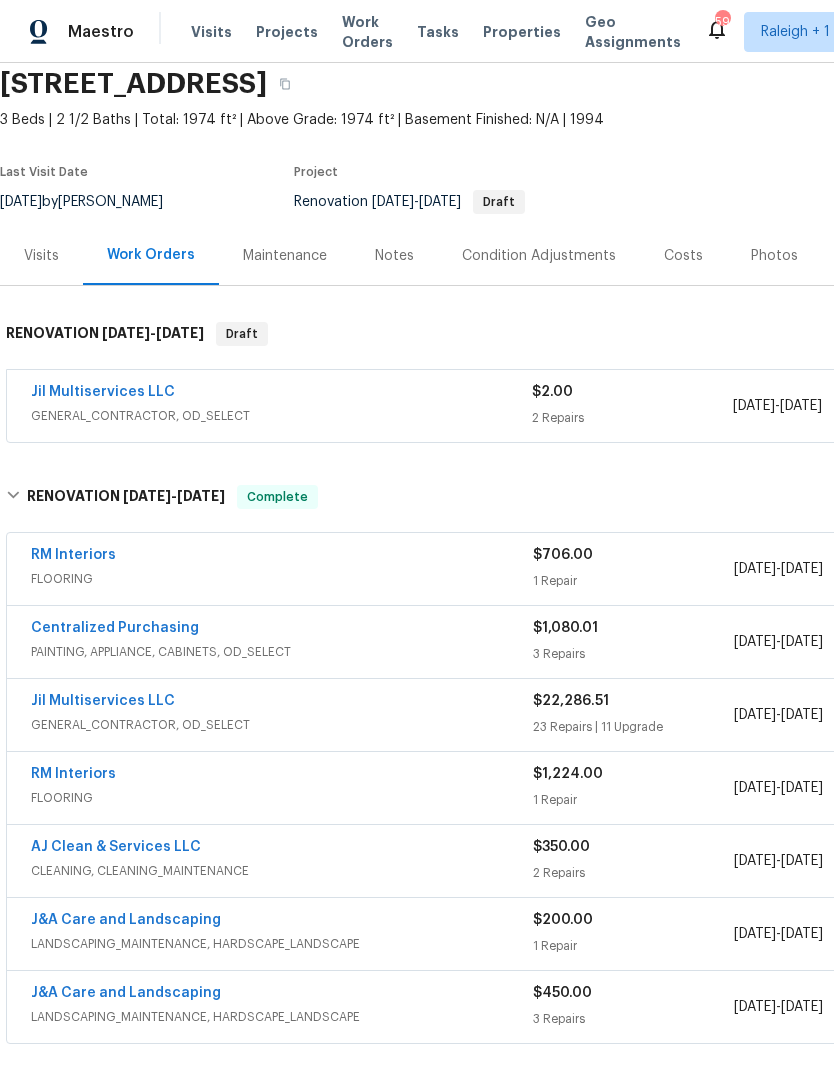 click on "RM Interiors" at bounding box center [73, 774] 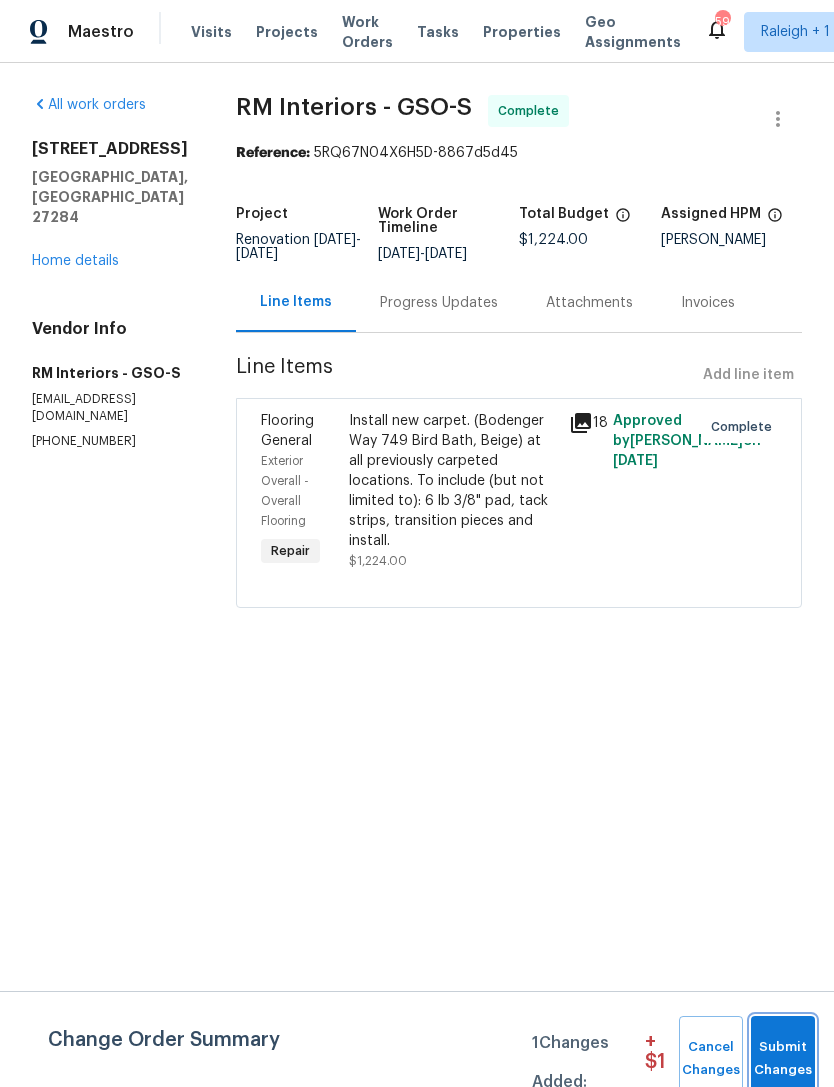 click on "Submit Changes" at bounding box center [783, 1059] 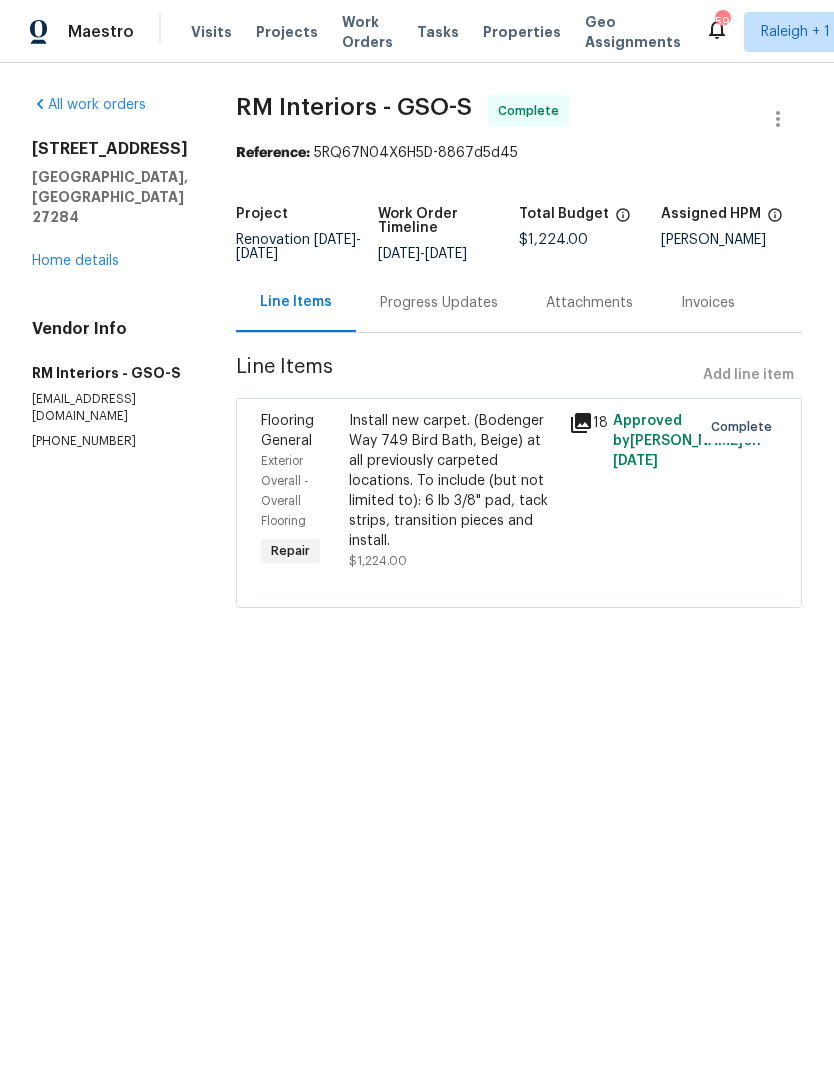click on "Home details" at bounding box center (75, 261) 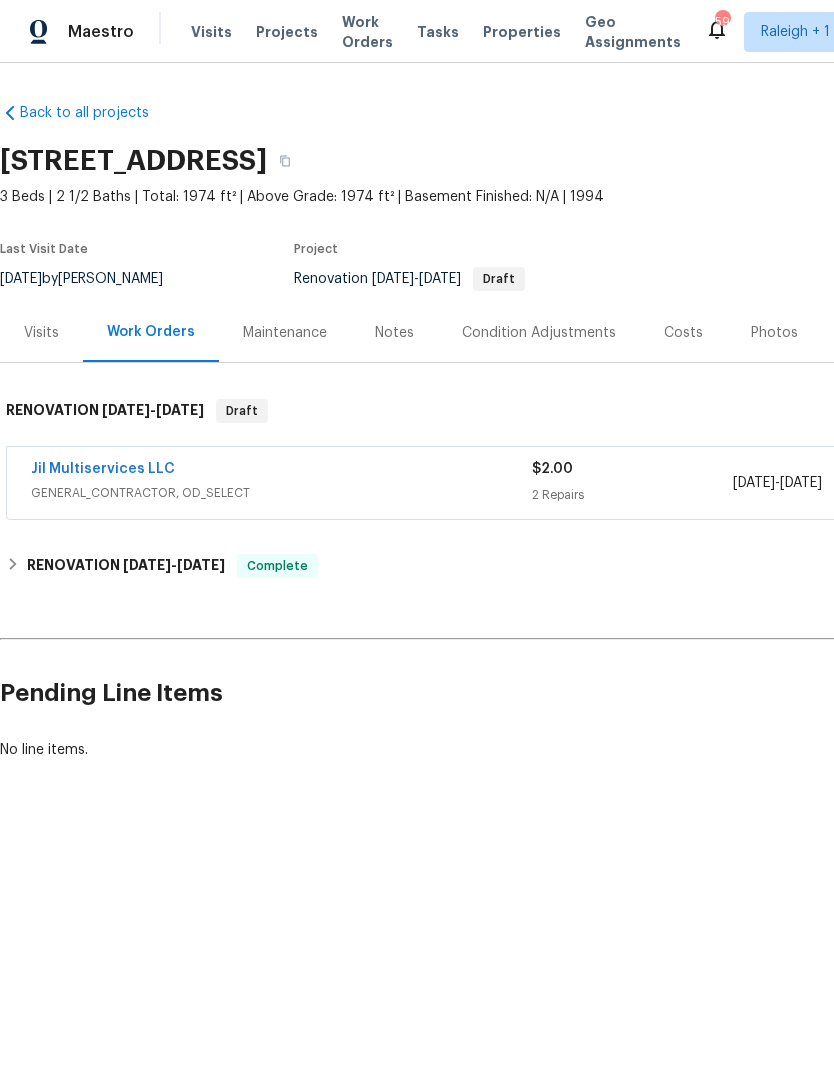 click on "Jil Multiservices LLC" at bounding box center (103, 469) 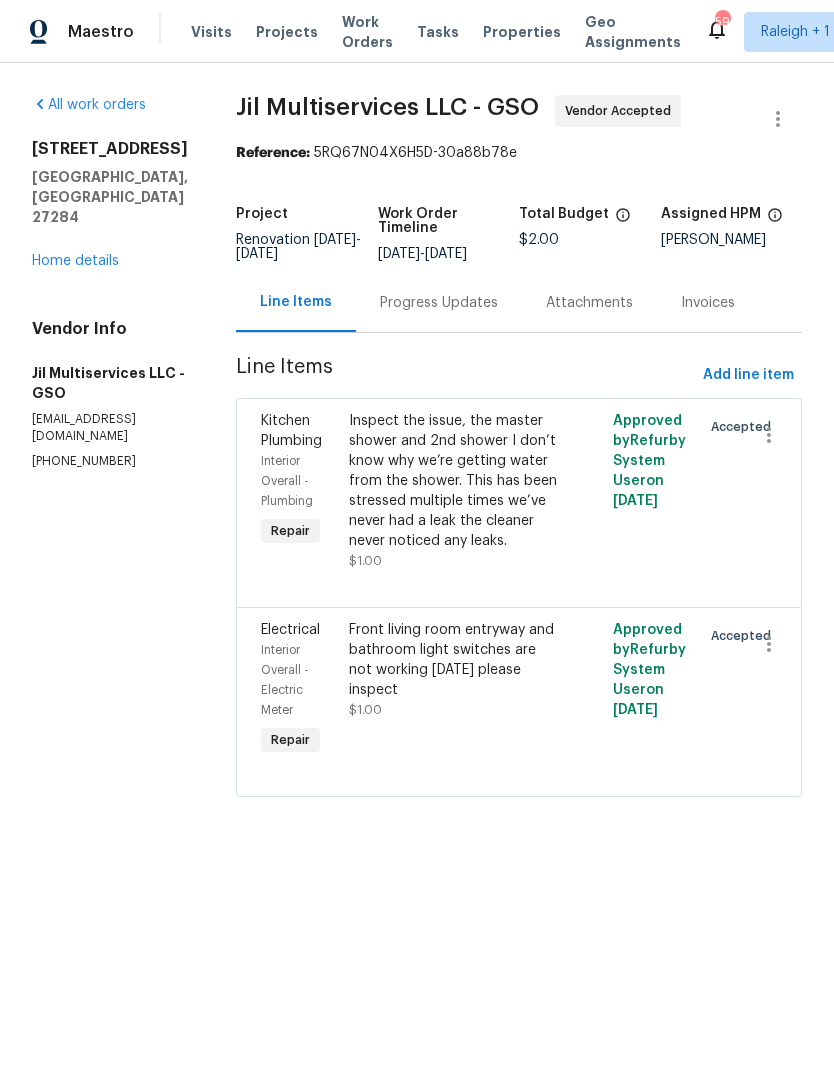 click on "Home details" at bounding box center [75, 261] 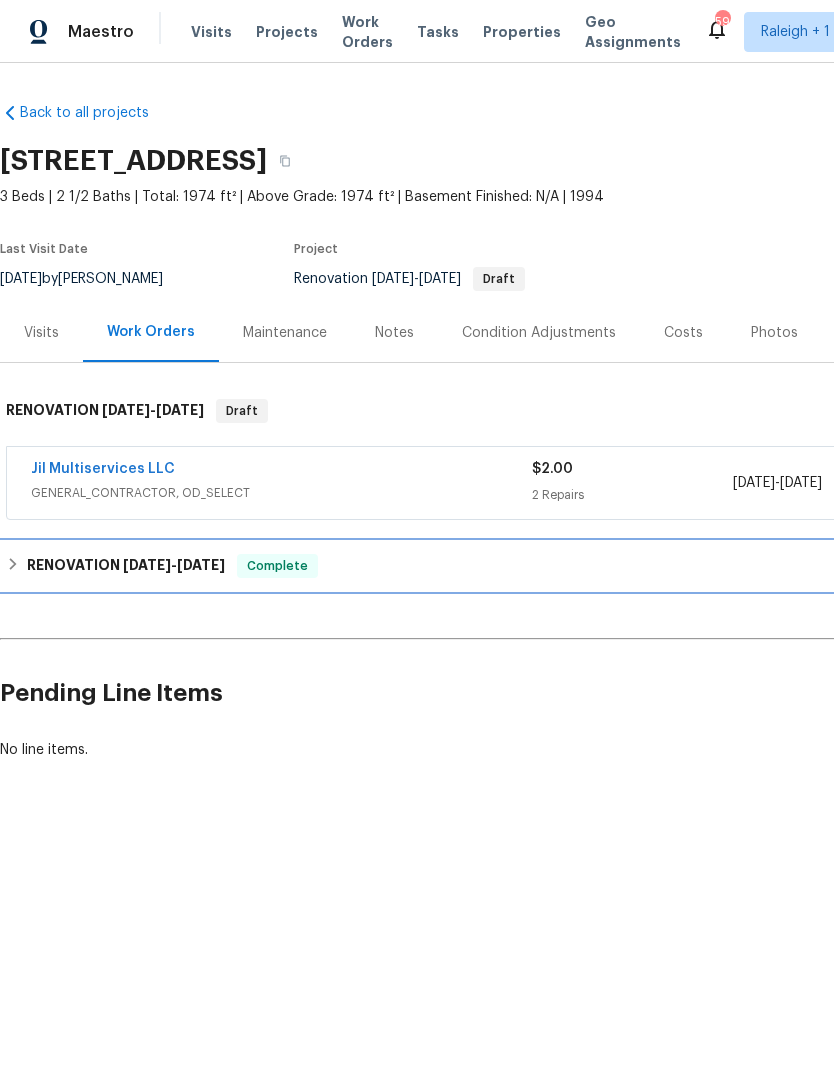 click on "RENOVATION   6/16/25  -  7/10/25" at bounding box center [126, 566] 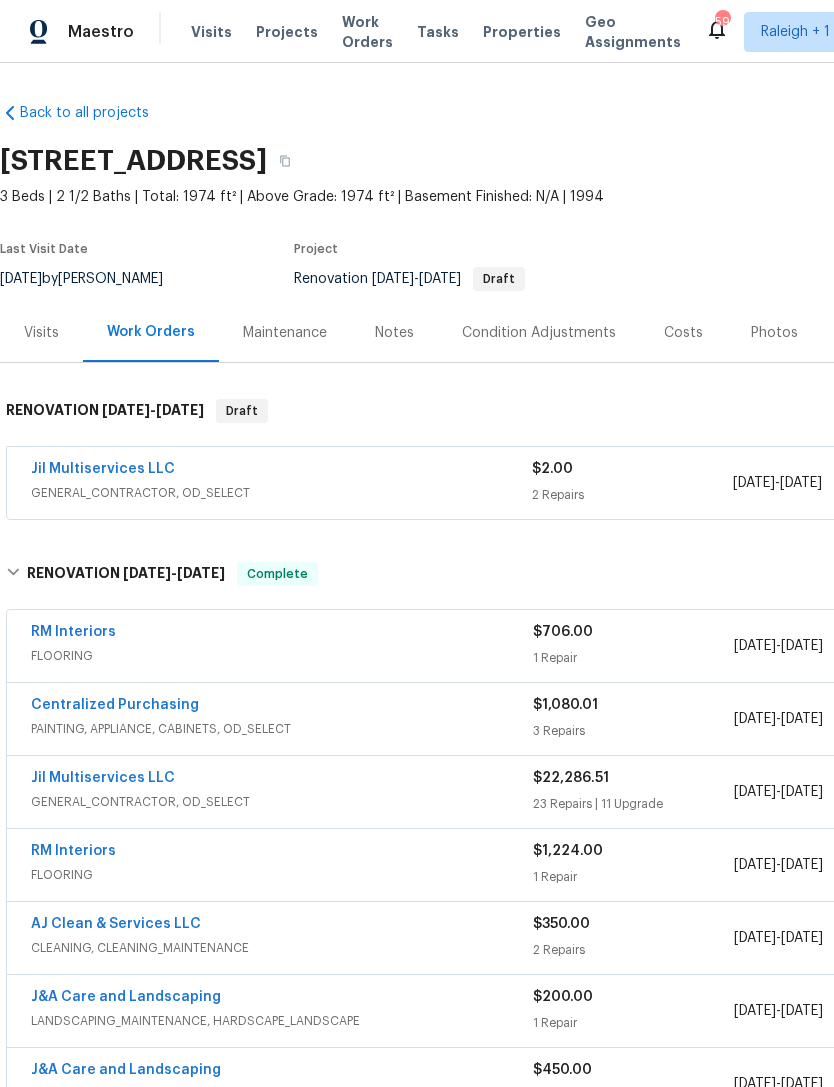 click on "RM Interiors" at bounding box center [73, 632] 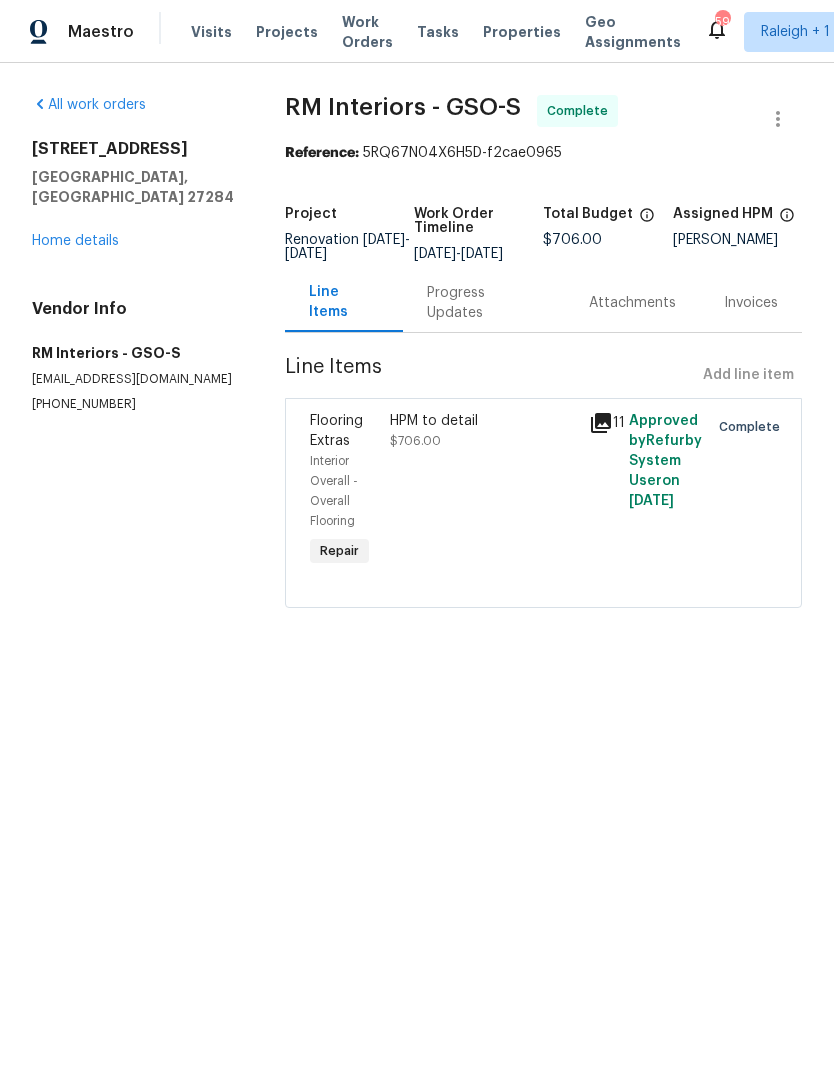 click 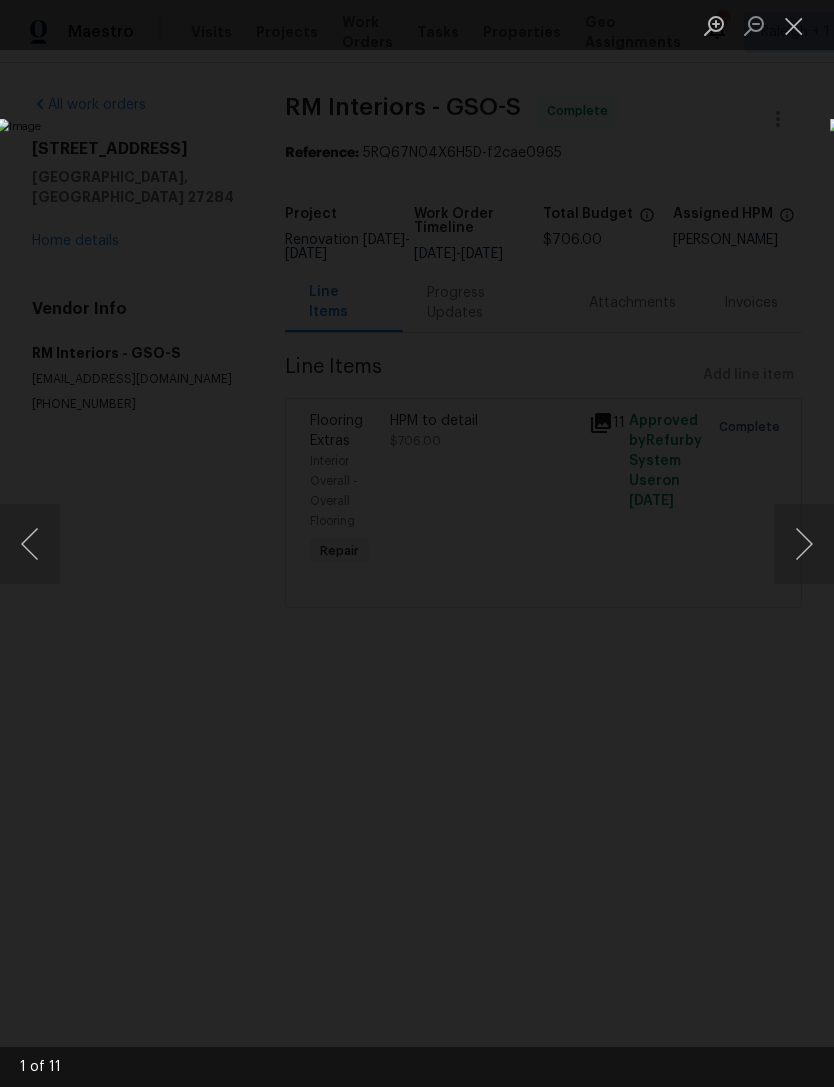 click at bounding box center (794, 25) 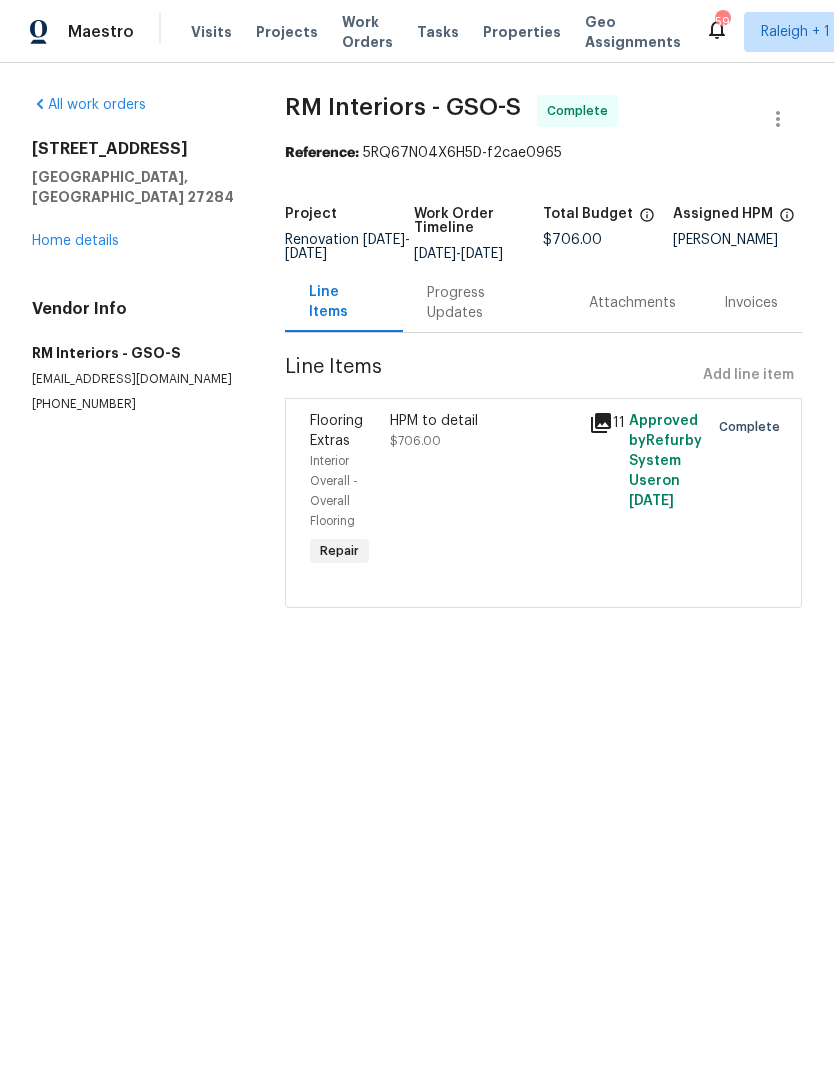 click on "Home details" at bounding box center (75, 241) 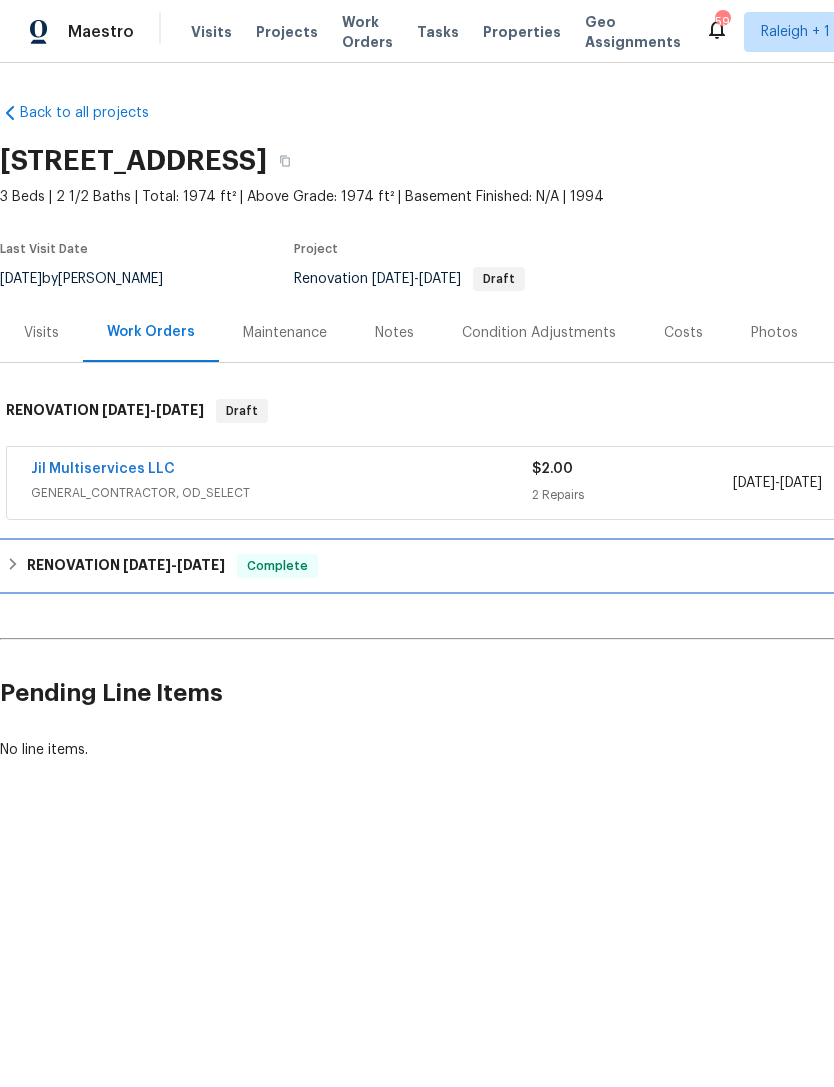 click on "RENOVATION   6/16/25  -  7/10/25" at bounding box center [126, 566] 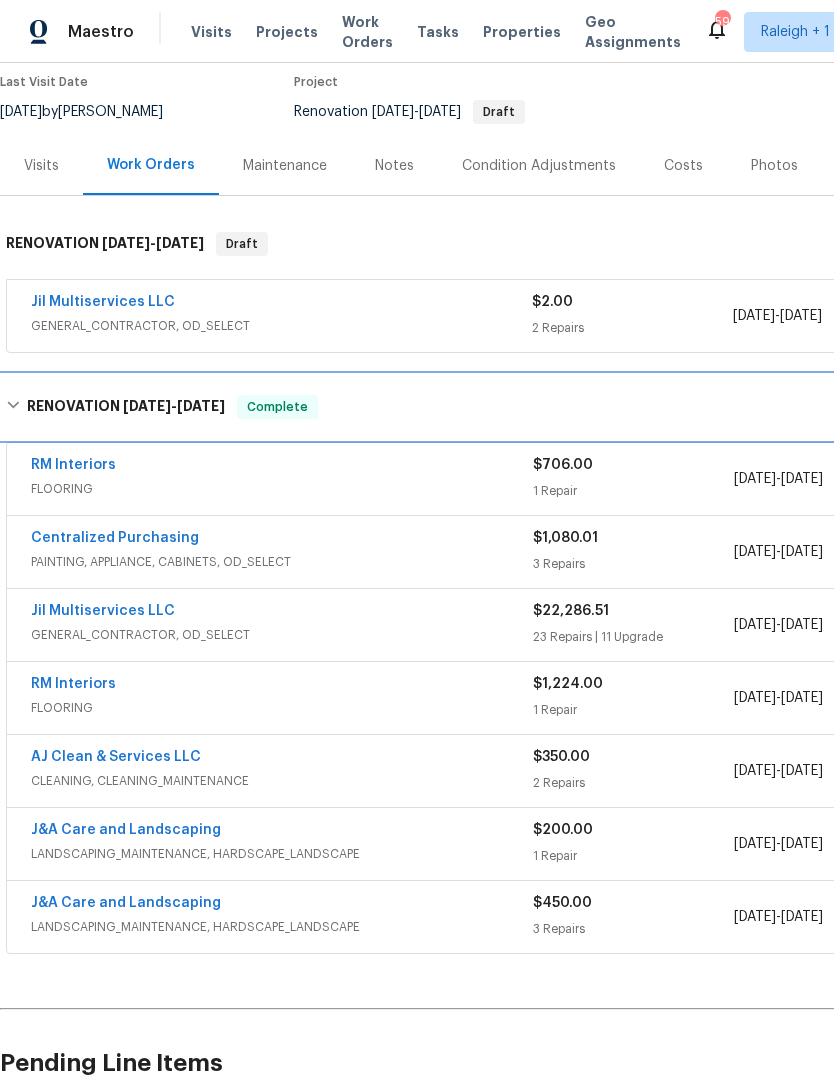scroll, scrollTop: 168, scrollLeft: 0, axis: vertical 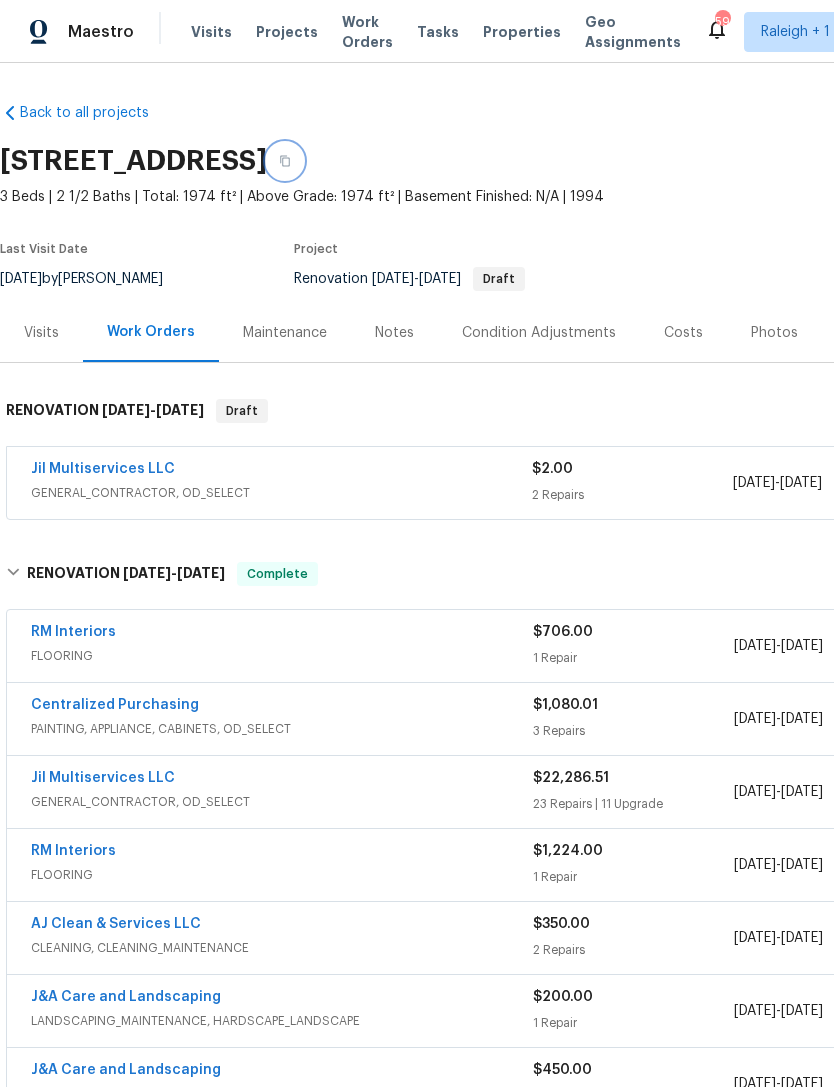 click 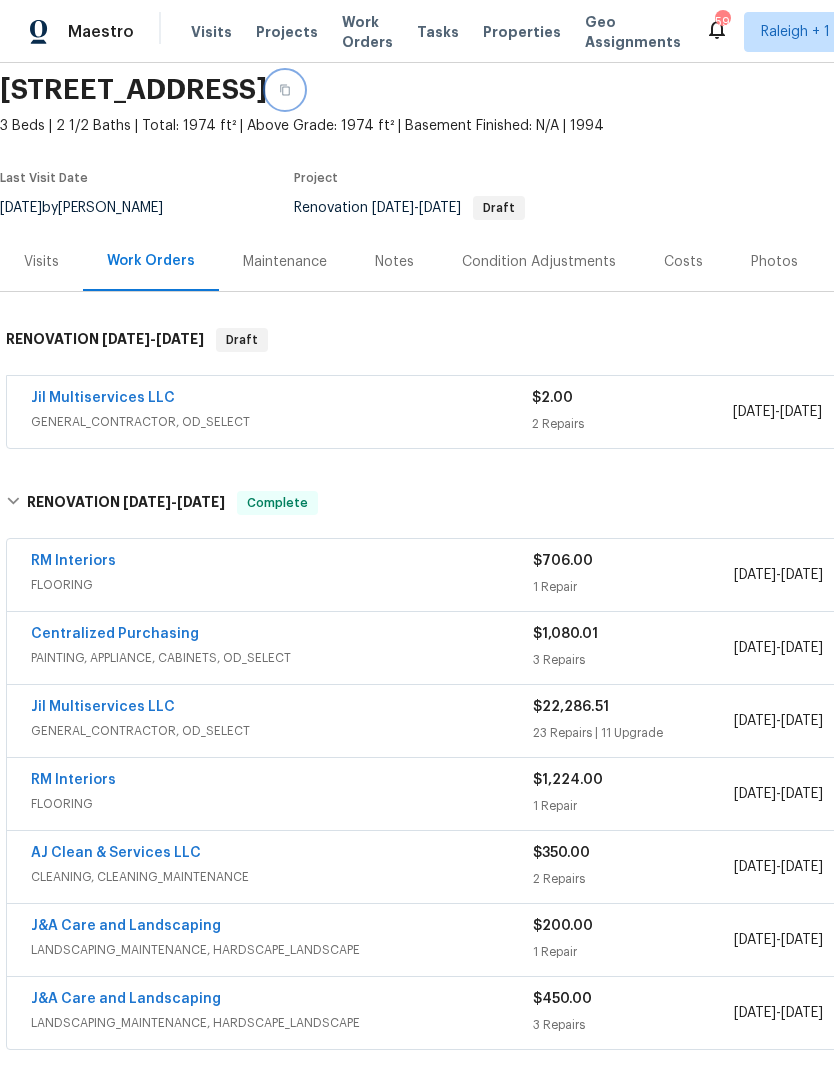 scroll, scrollTop: 72, scrollLeft: 0, axis: vertical 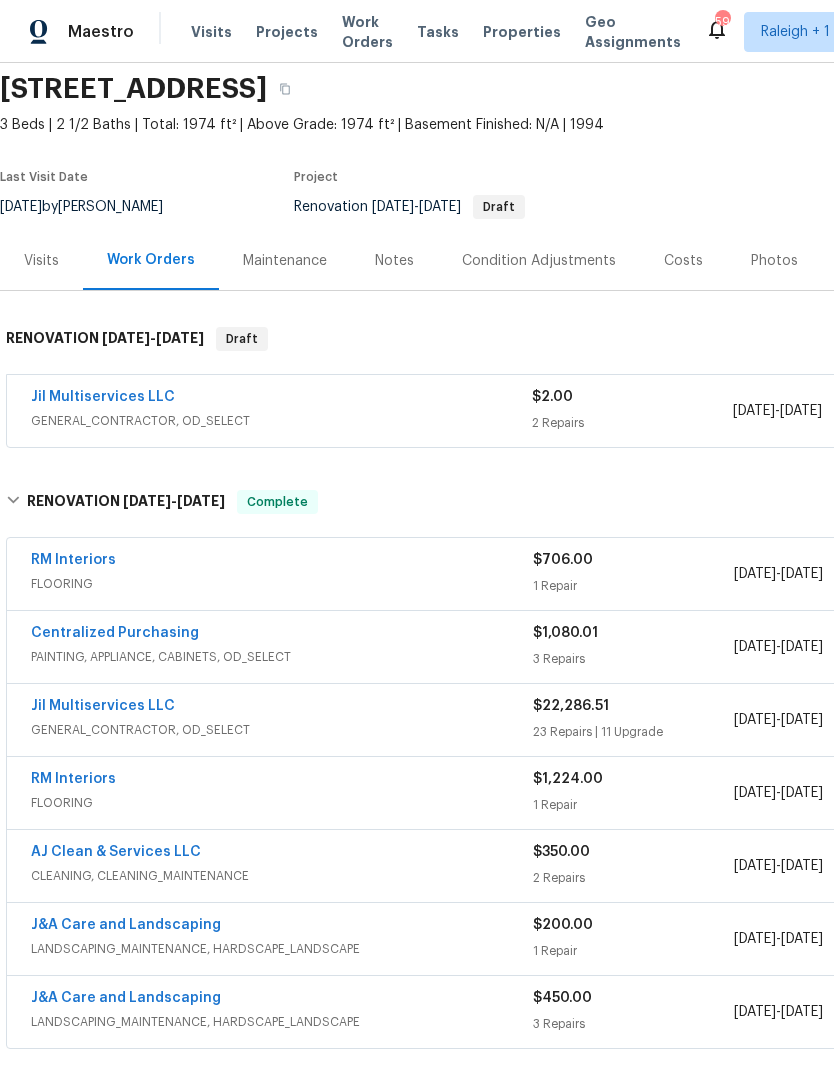 click on "Jil Multiservices LLC" at bounding box center [103, 706] 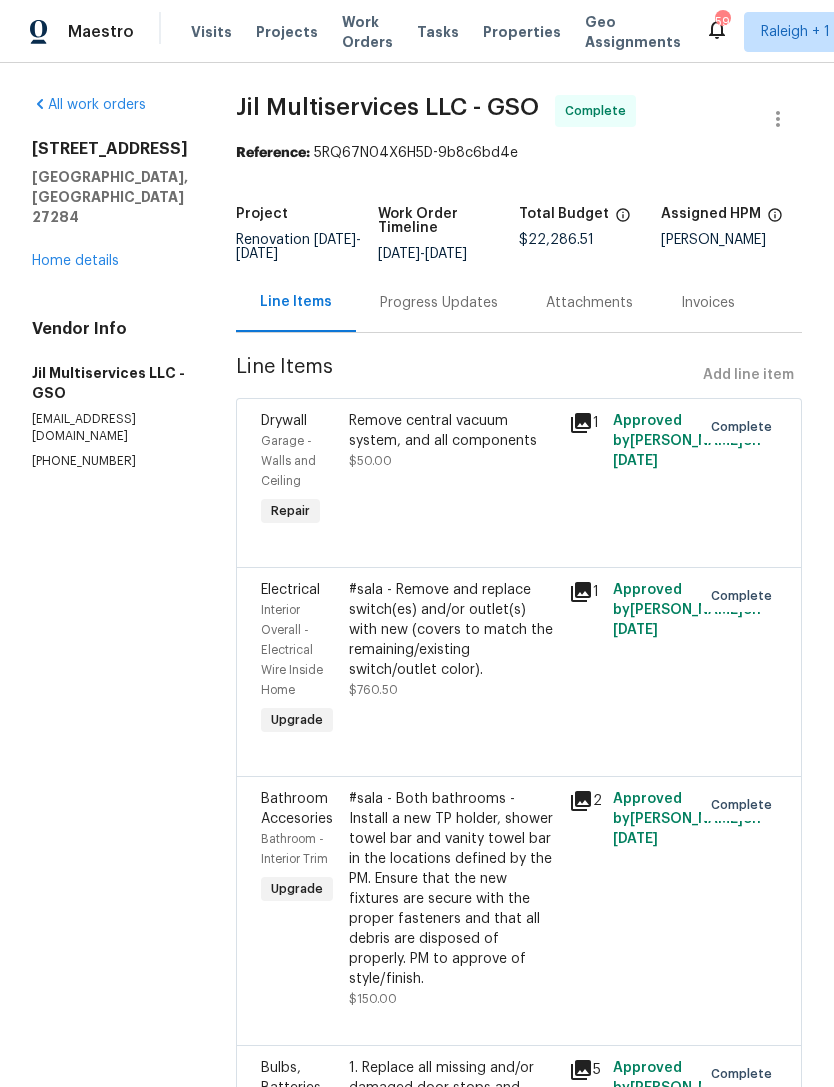 scroll, scrollTop: 0, scrollLeft: 0, axis: both 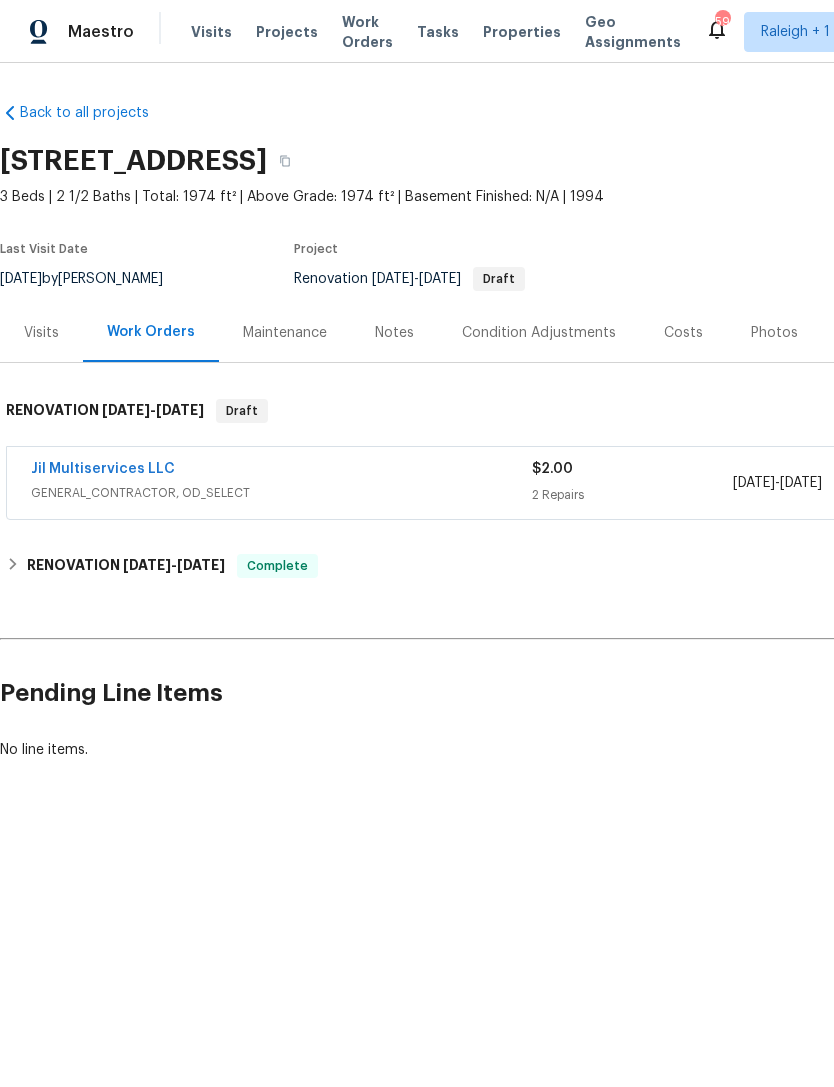 click on "Notes" at bounding box center [394, 333] 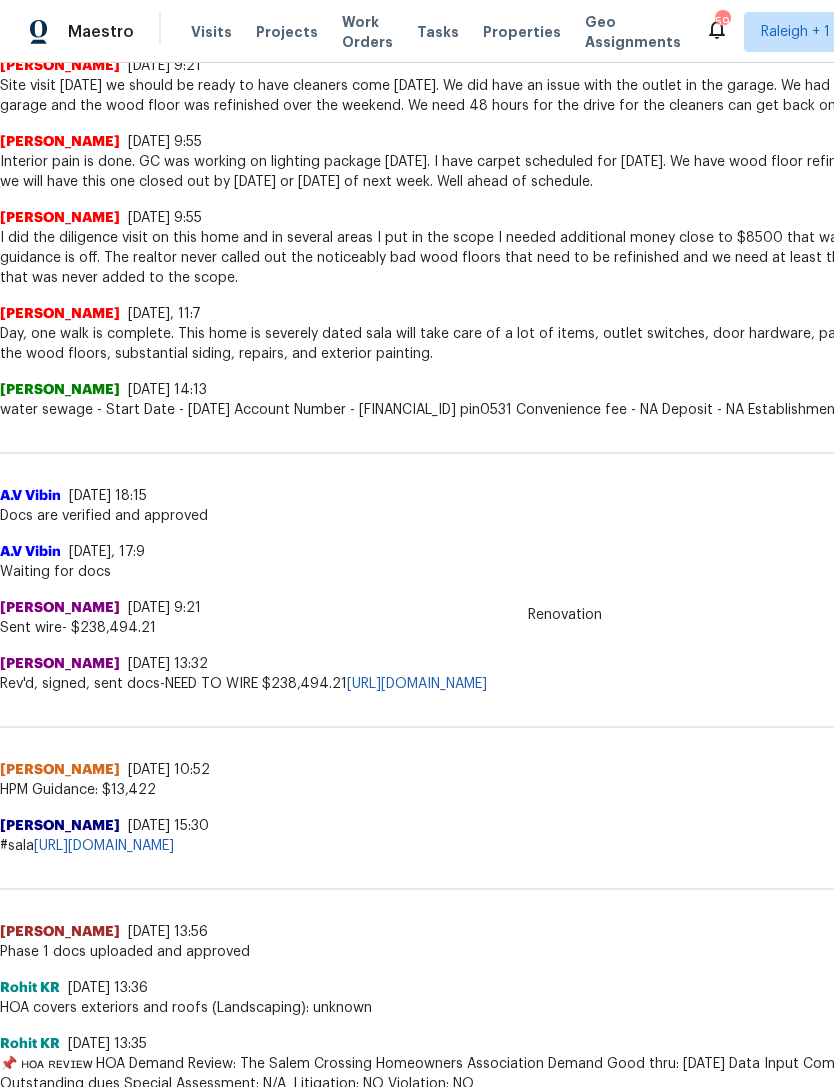 scroll, scrollTop: 877, scrollLeft: 0, axis: vertical 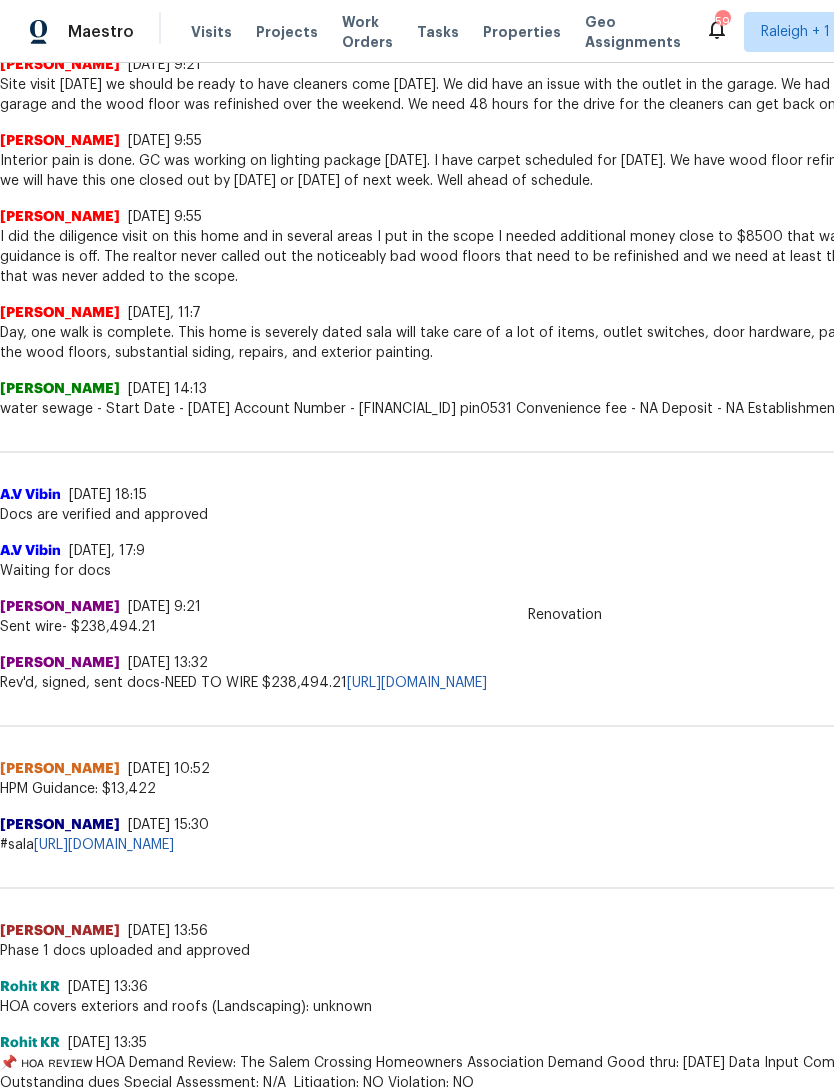 click on "https://docs.google.com/spreadsheets/d/1OksGbLW211_Qw1j31-t6chqMNatZ2LaWQXJjjMpC5YI/edit?gid=1085961586#gid=1085961586" at bounding box center (104, 845) 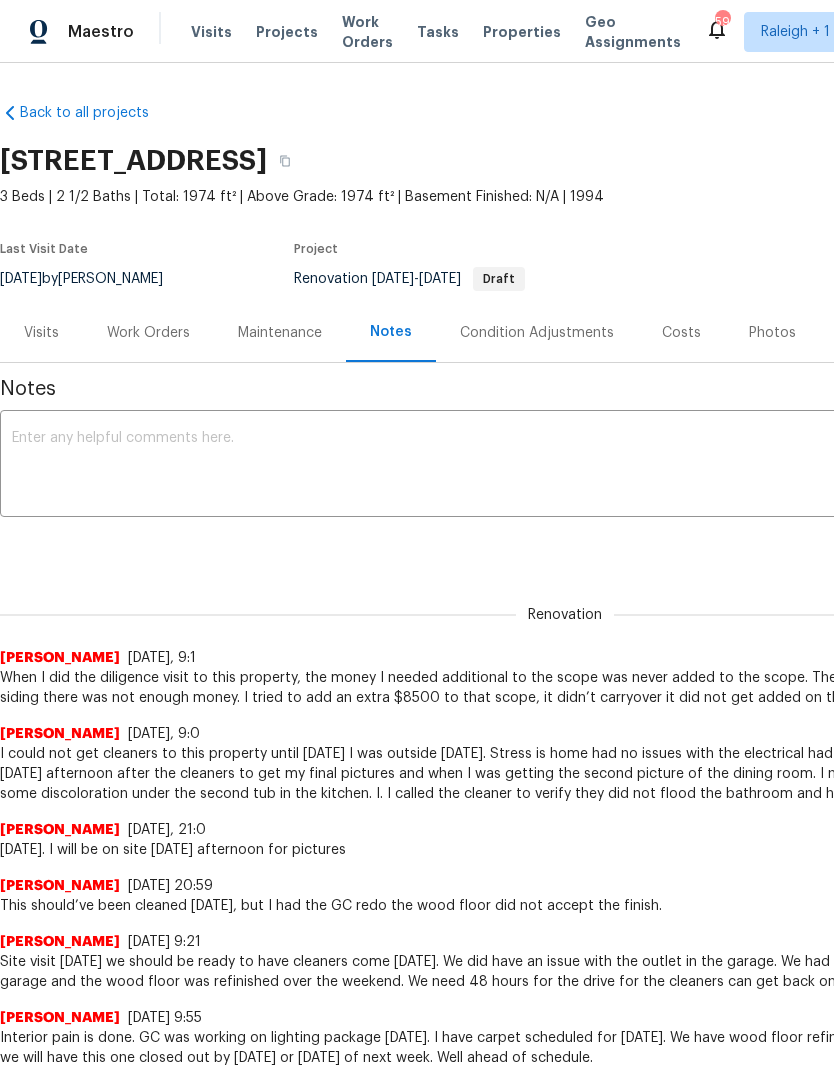 scroll, scrollTop: 0, scrollLeft: 0, axis: both 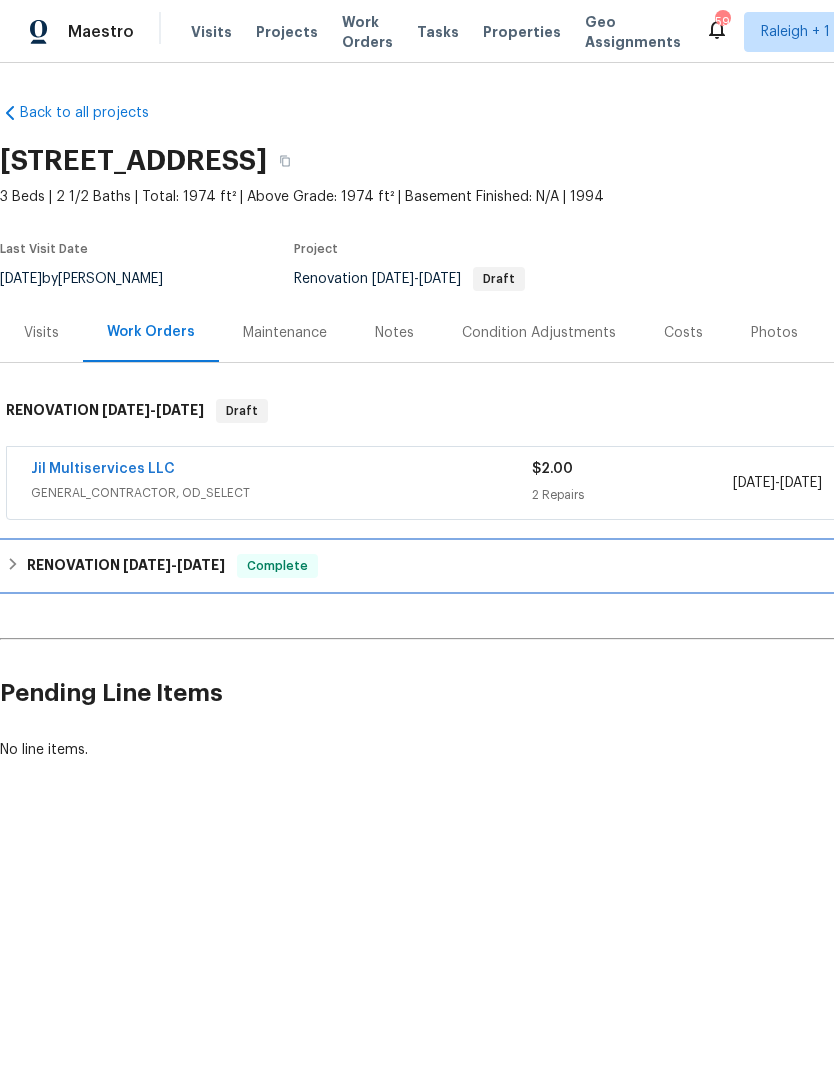 click on "RENOVATION   6/16/25  -  7/10/25" at bounding box center (126, 566) 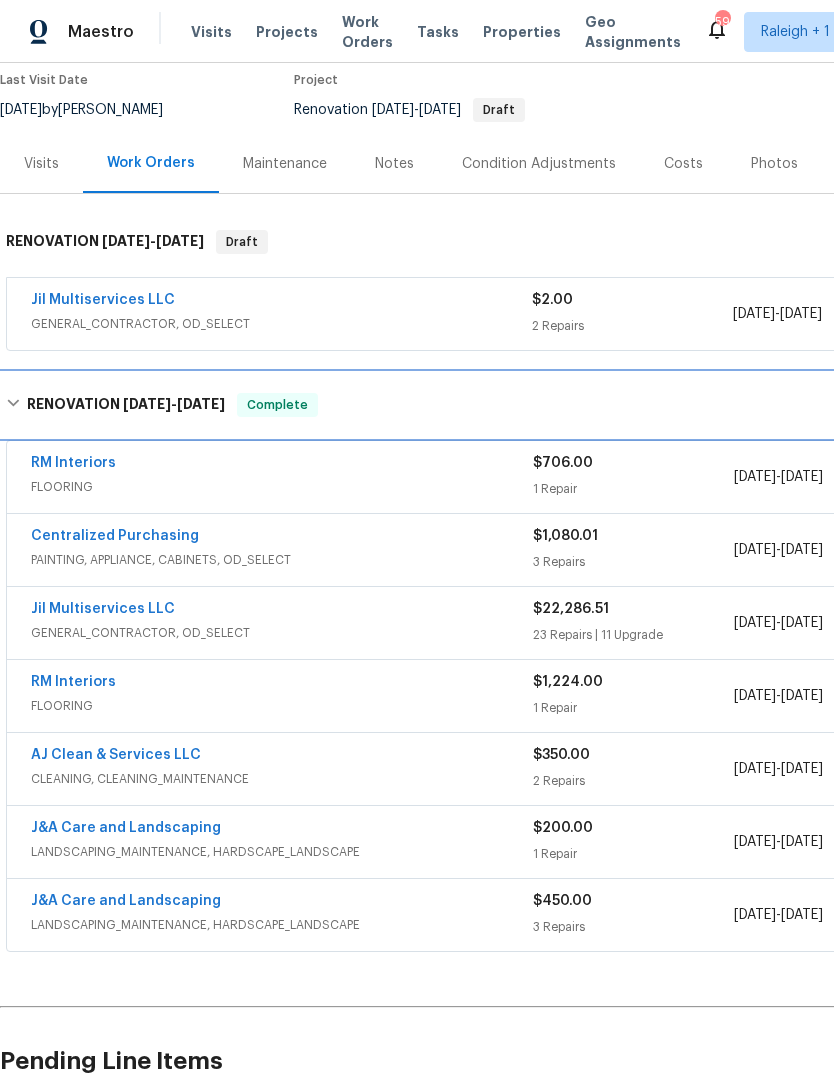 scroll, scrollTop: 170, scrollLeft: 0, axis: vertical 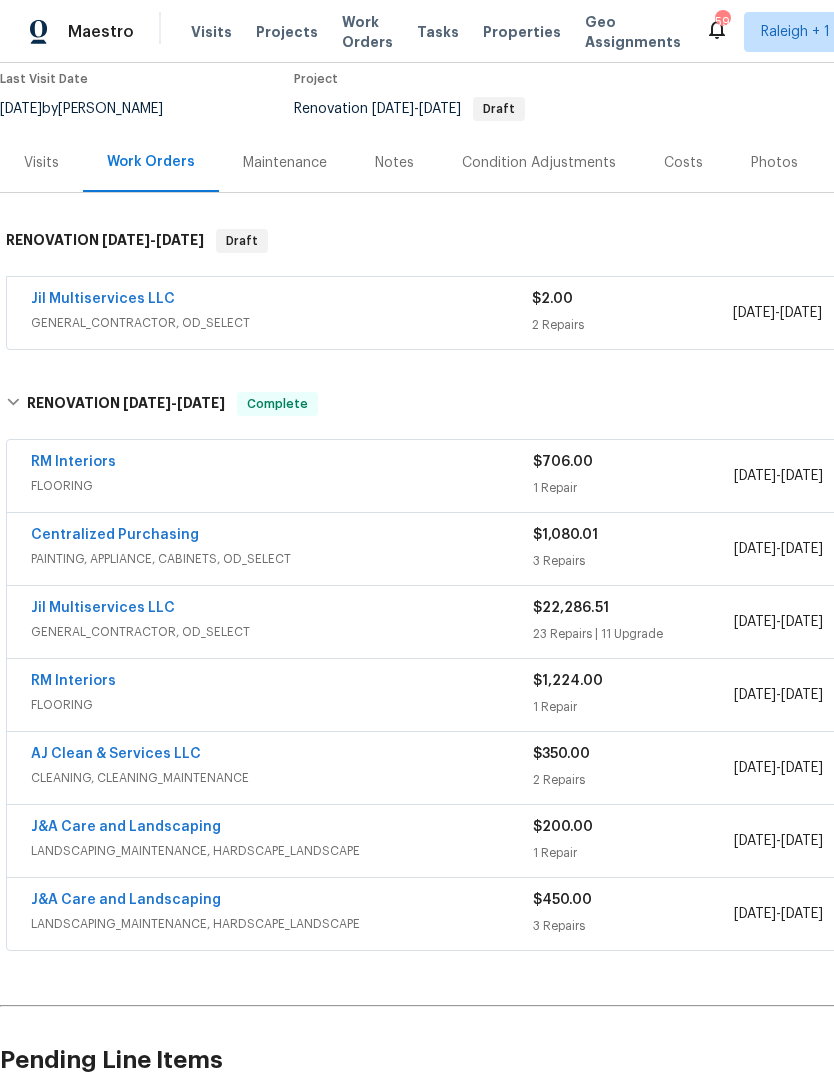 click on "Jil Multiservices LLC" at bounding box center (103, 608) 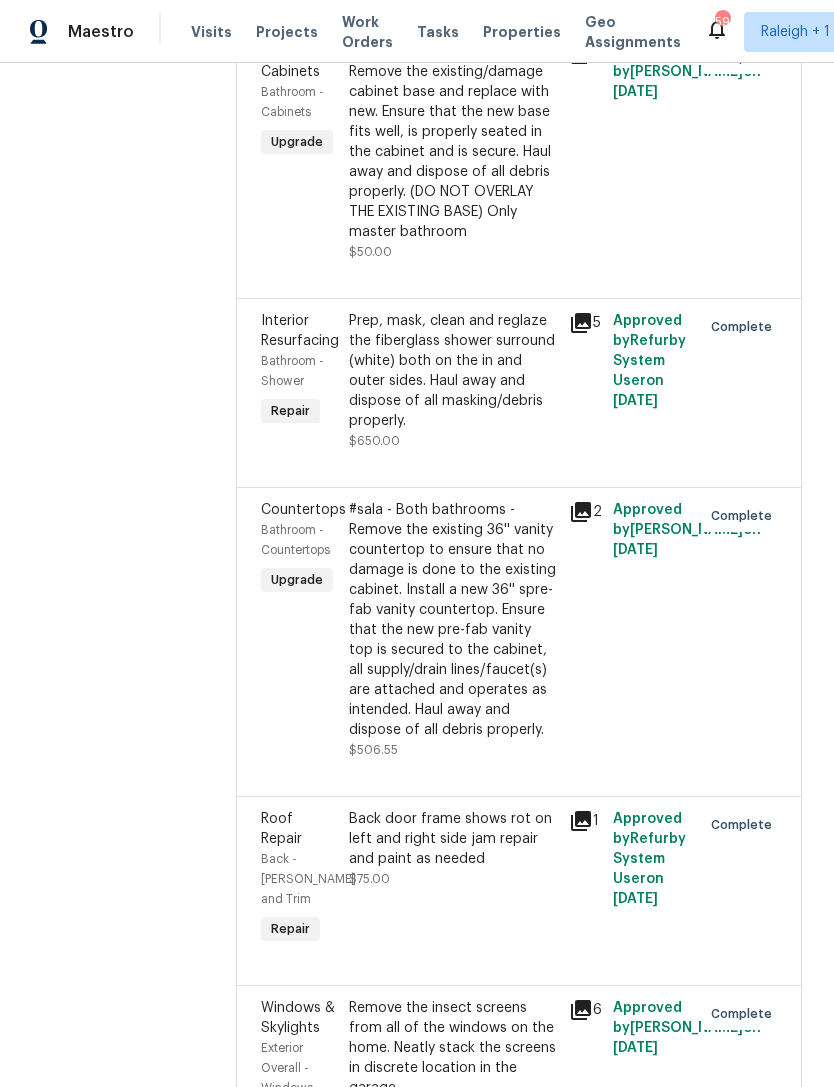 scroll, scrollTop: 5653, scrollLeft: 0, axis: vertical 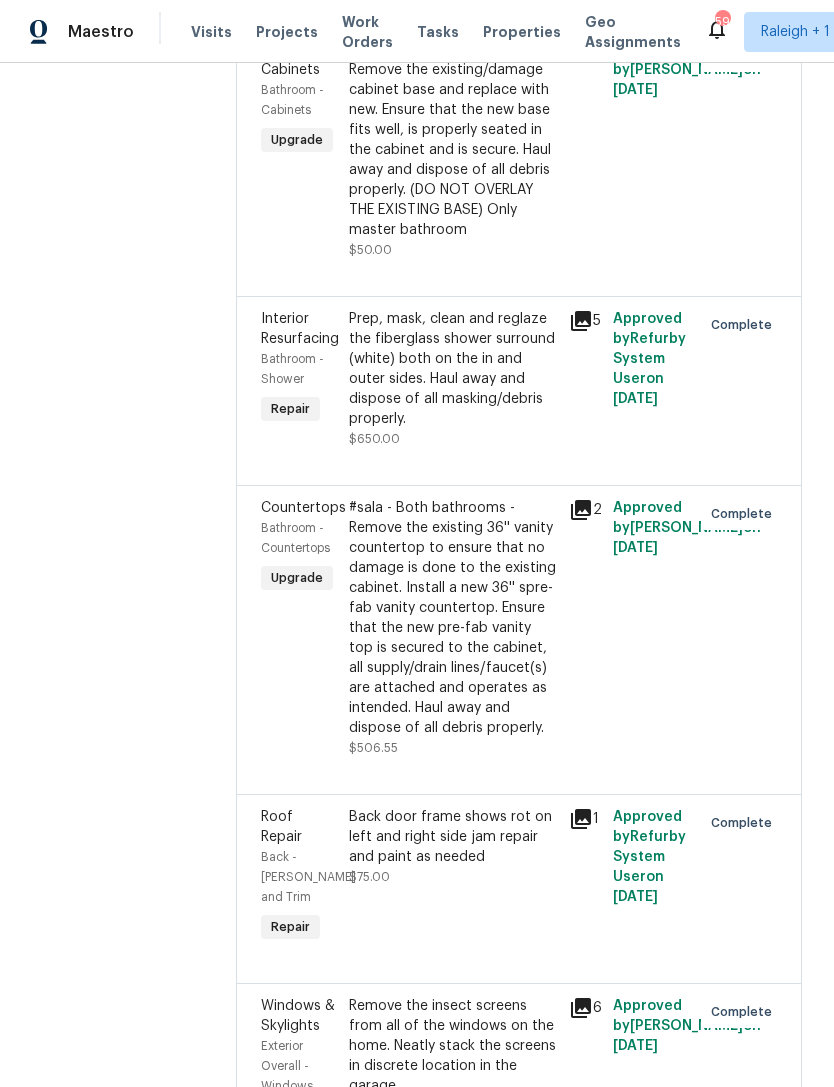 click on "Prep, mask, clean and reglaze the fiberglass shower surround (white) both on the in and outer sides. Haul away and dispose of all masking/debris properly." at bounding box center (453, 369) 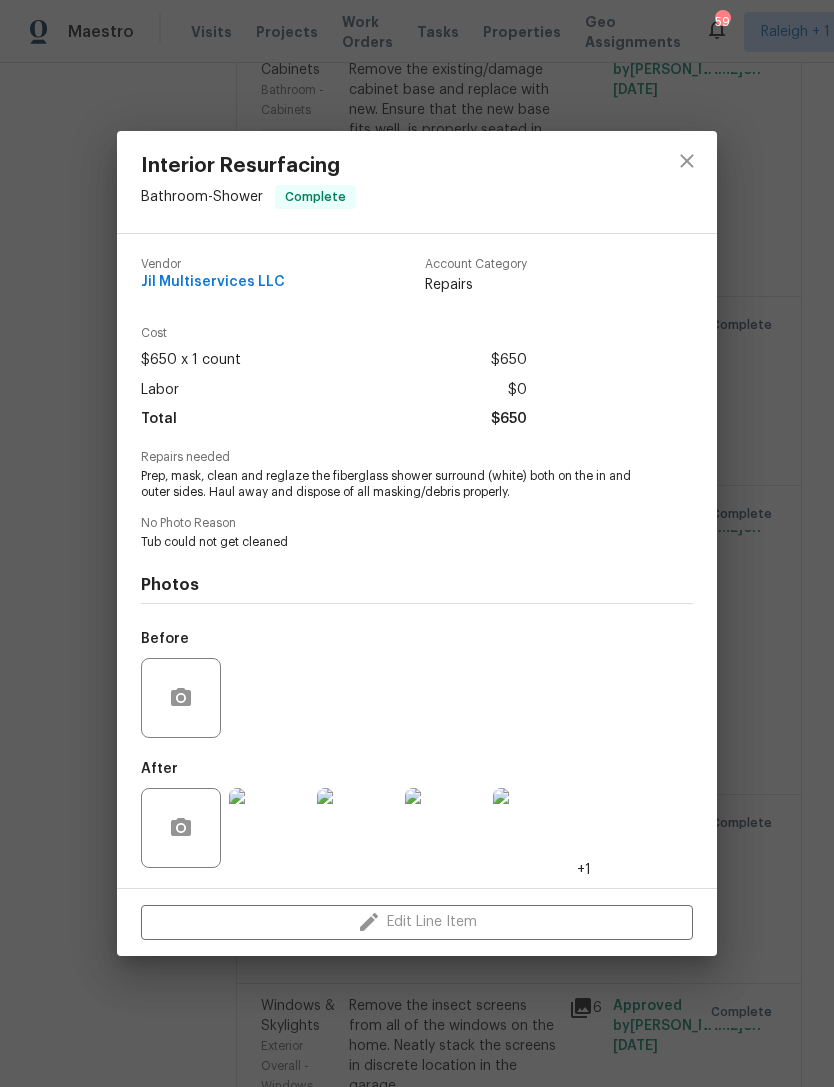 click at bounding box center (269, 828) 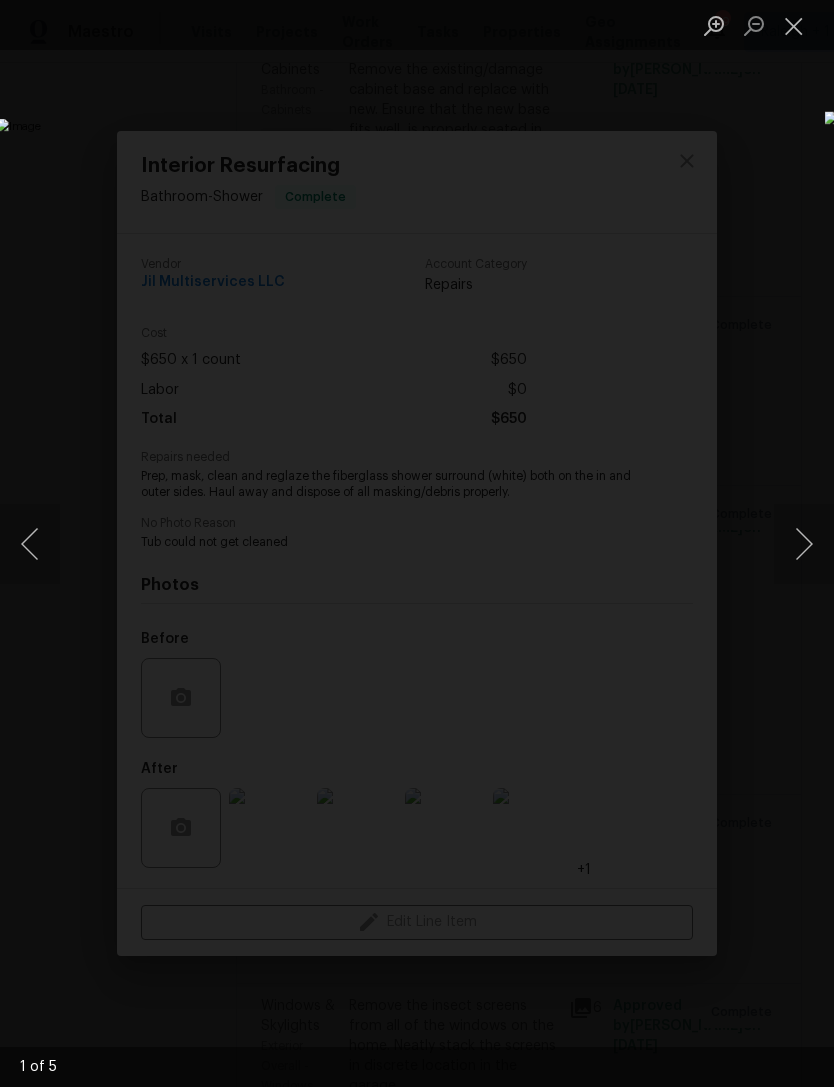 click at bounding box center [804, 544] 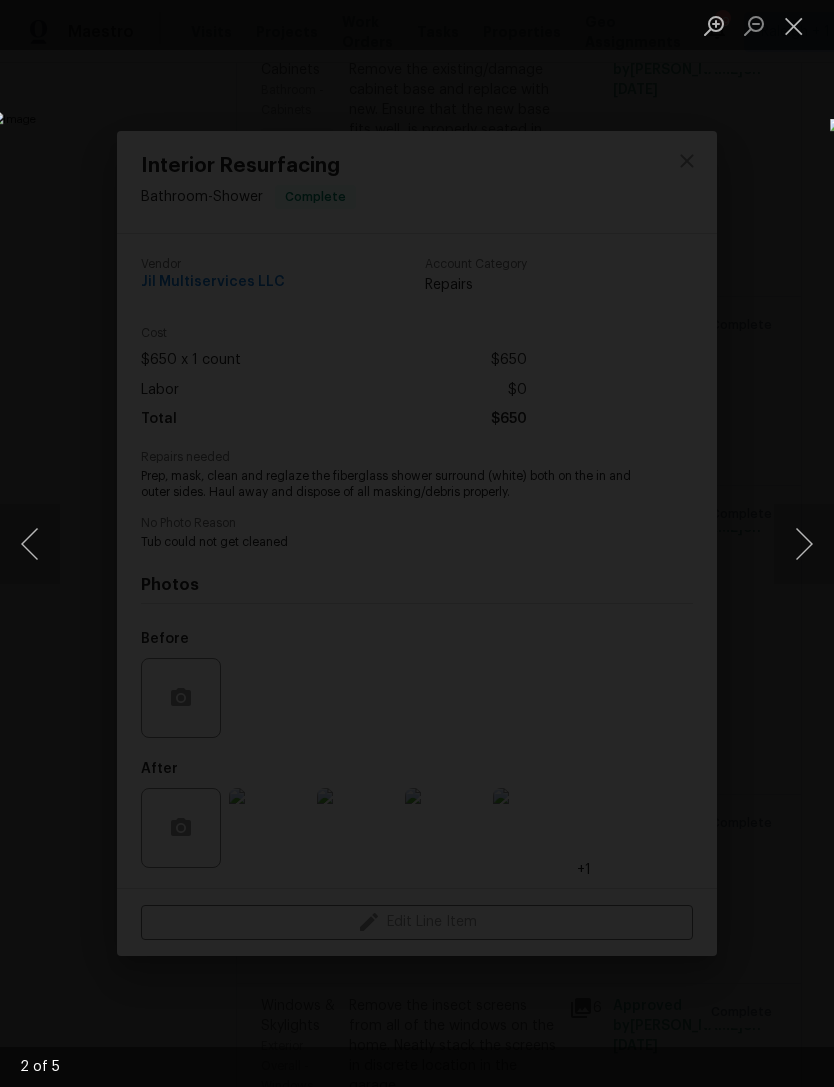 click at bounding box center (804, 544) 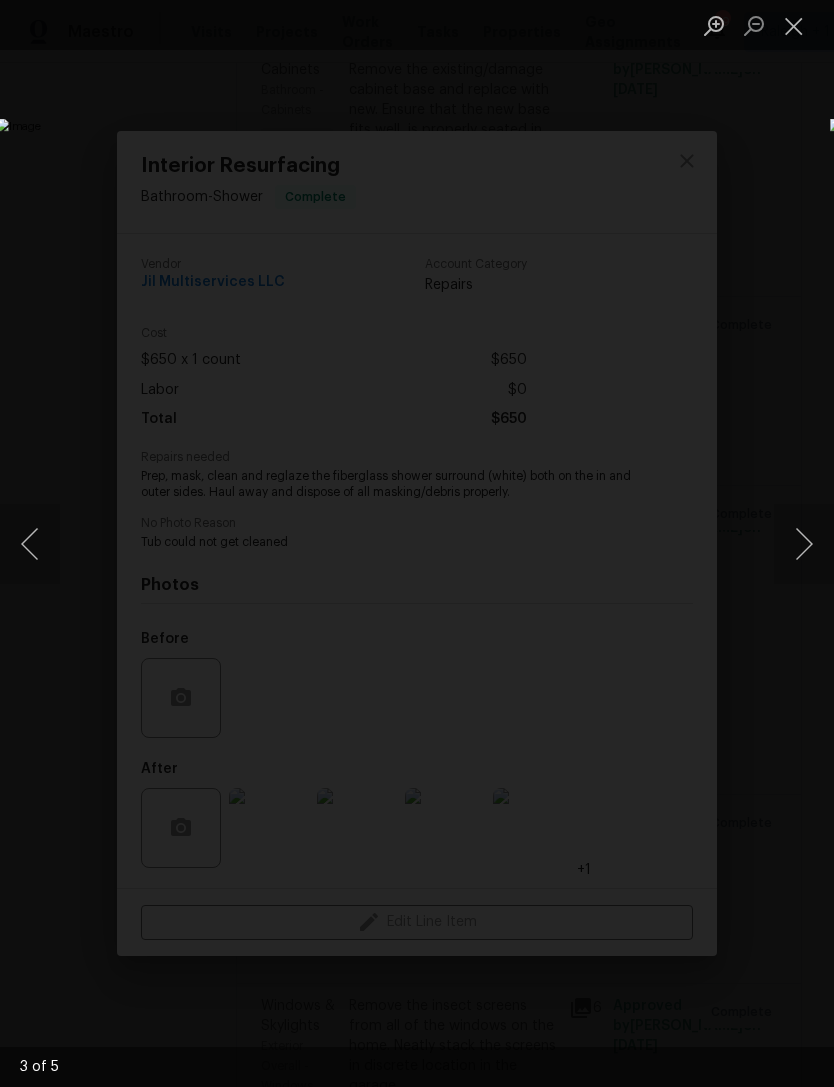 click at bounding box center [794, 25] 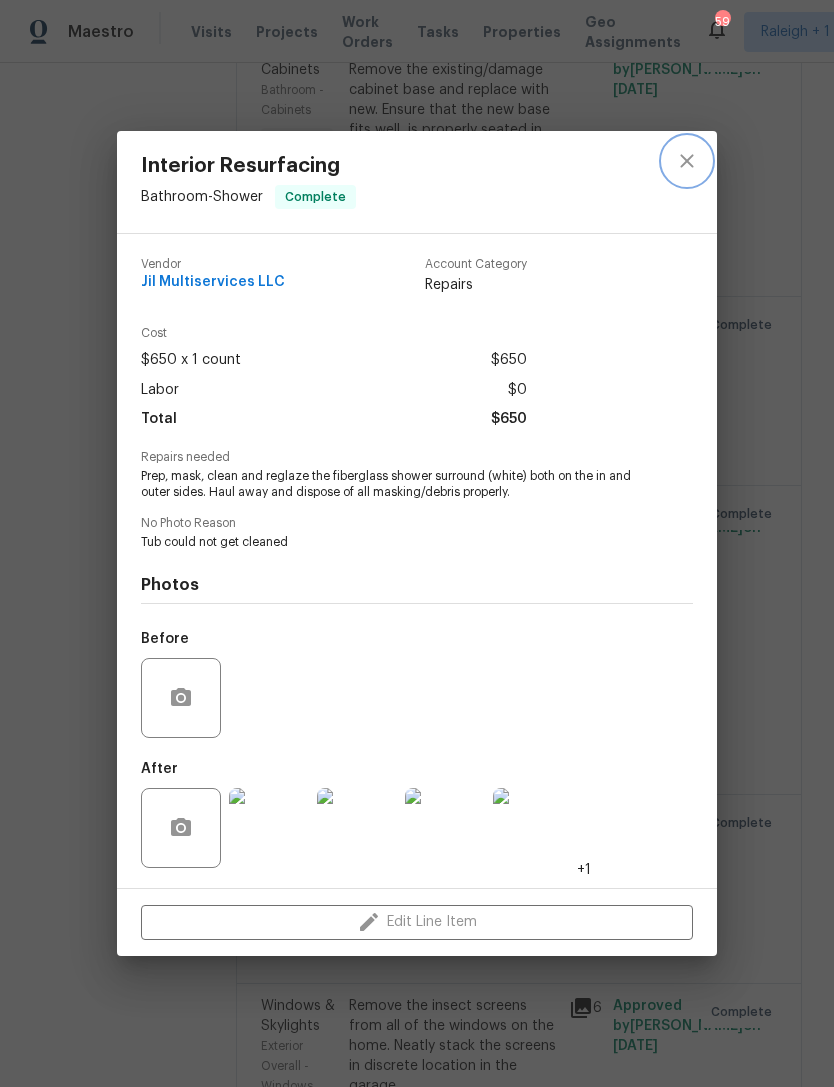 click 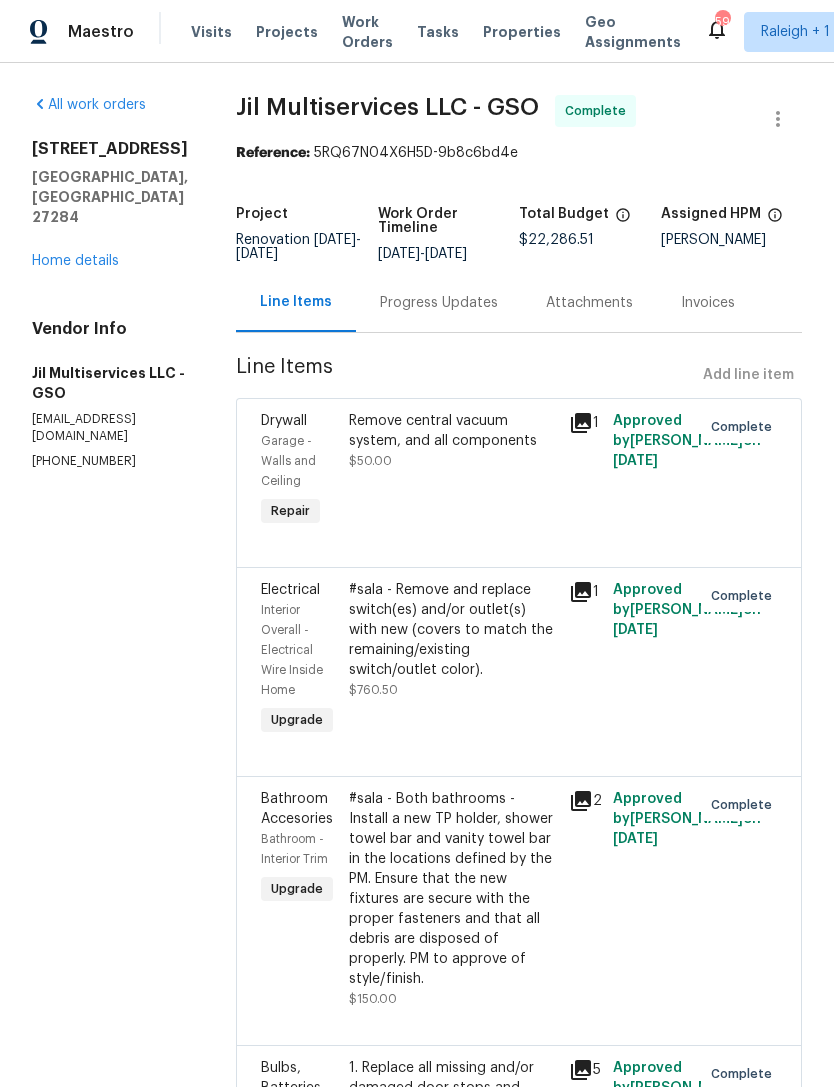 scroll, scrollTop: 0, scrollLeft: 0, axis: both 